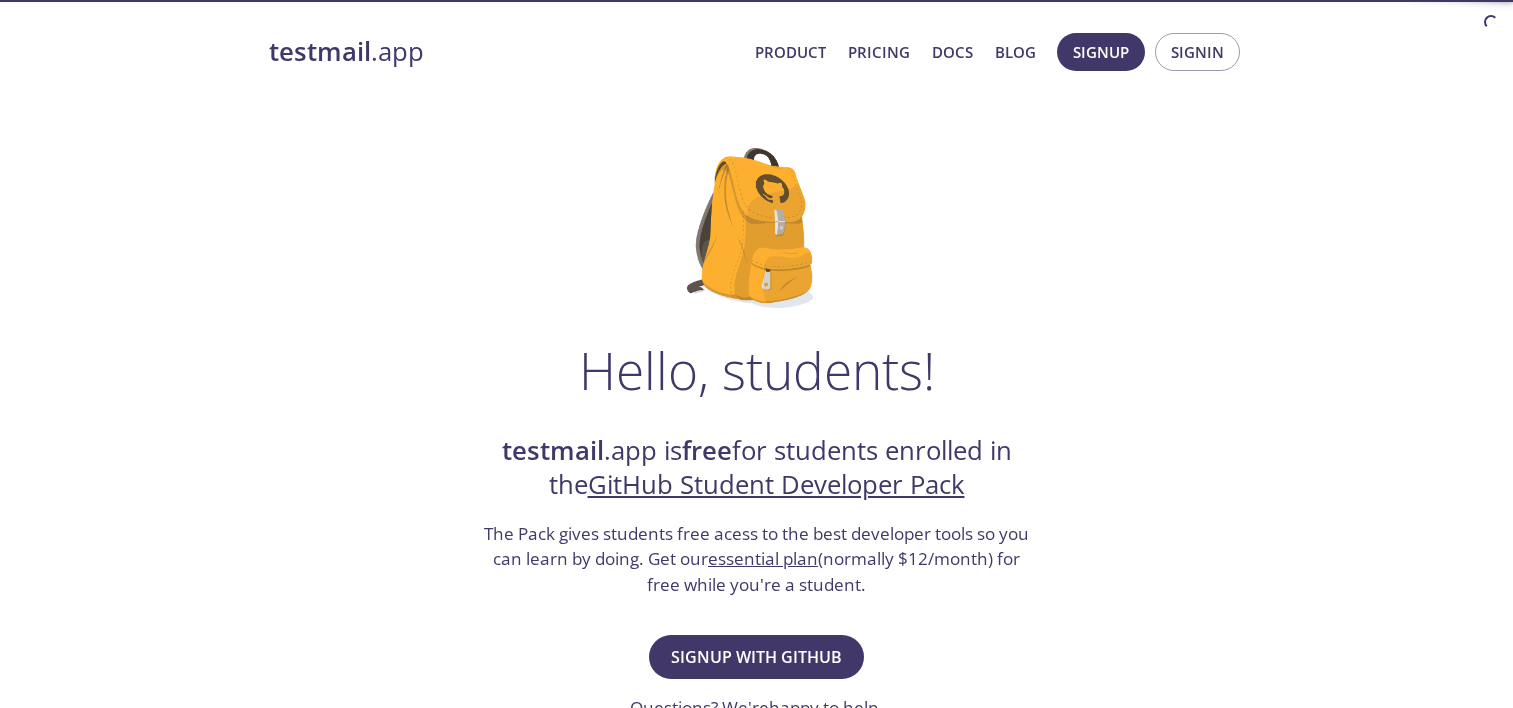 scroll, scrollTop: 0, scrollLeft: 0, axis: both 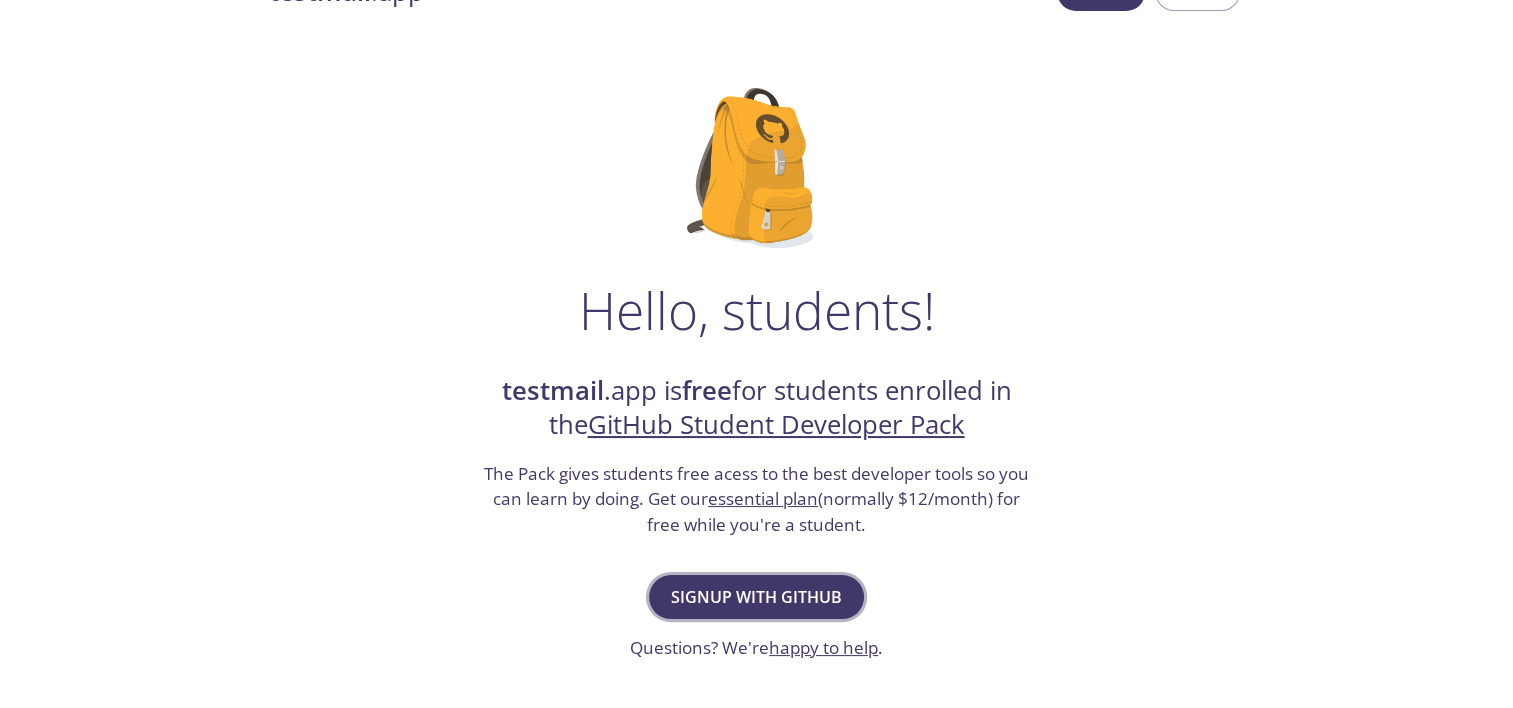 click on "Signup with GitHub" at bounding box center (756, 597) 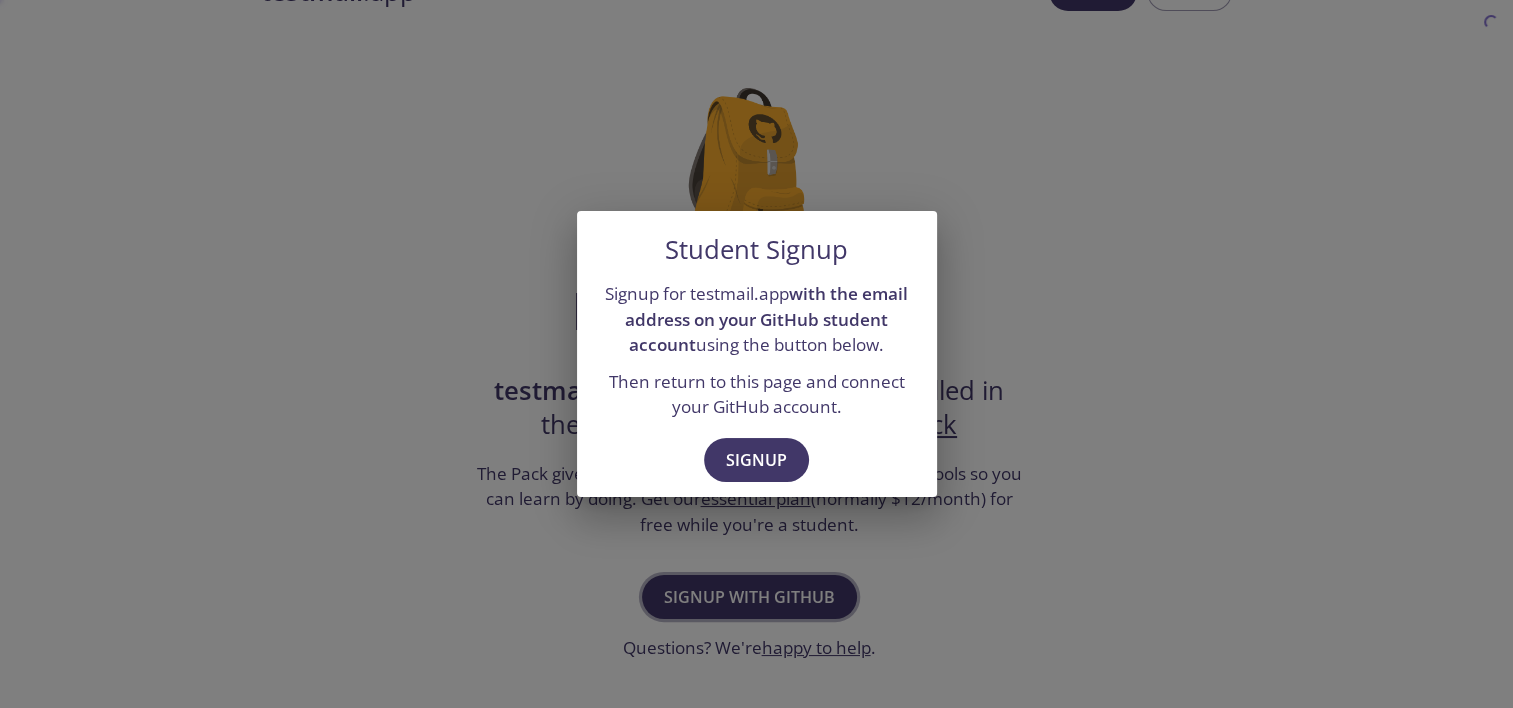 scroll, scrollTop: 0, scrollLeft: 0, axis: both 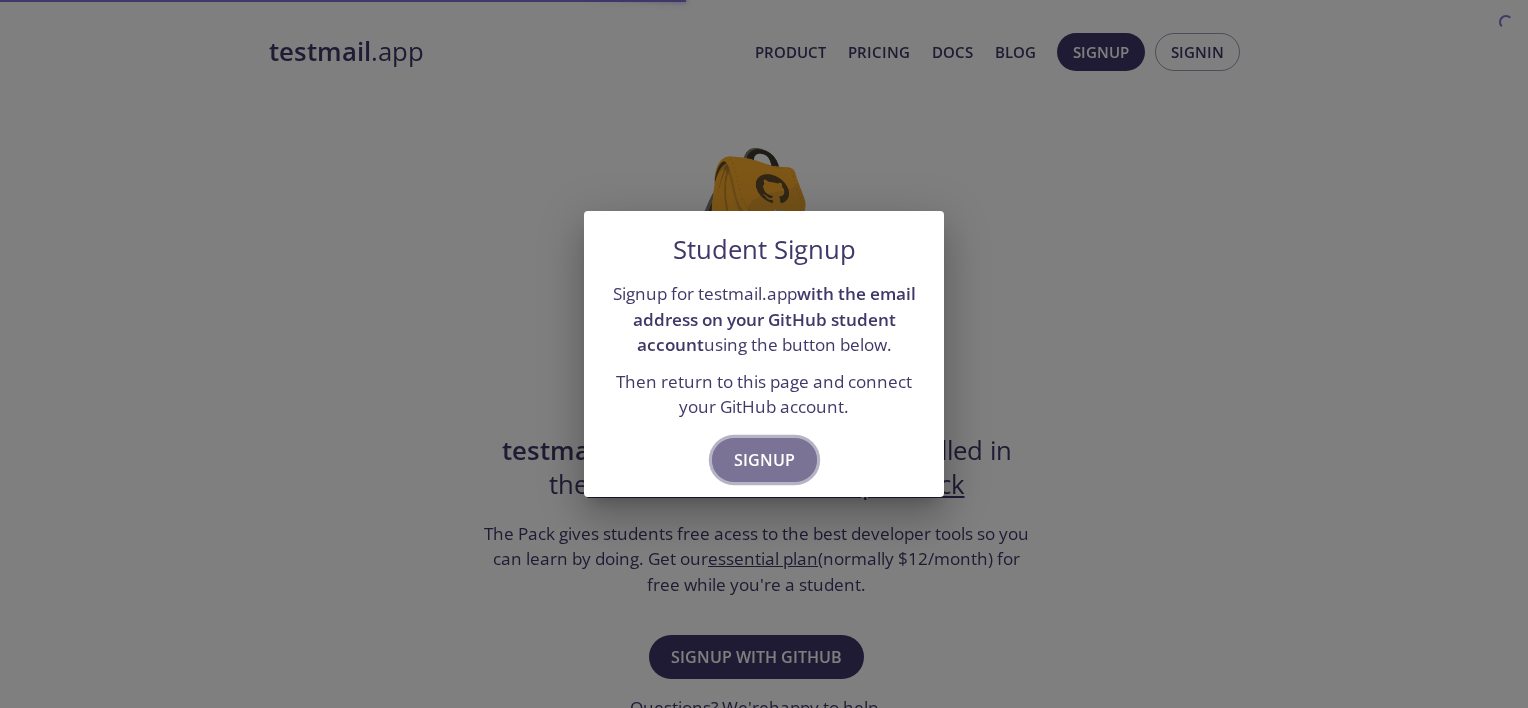 click on "Signup" at bounding box center [764, 460] 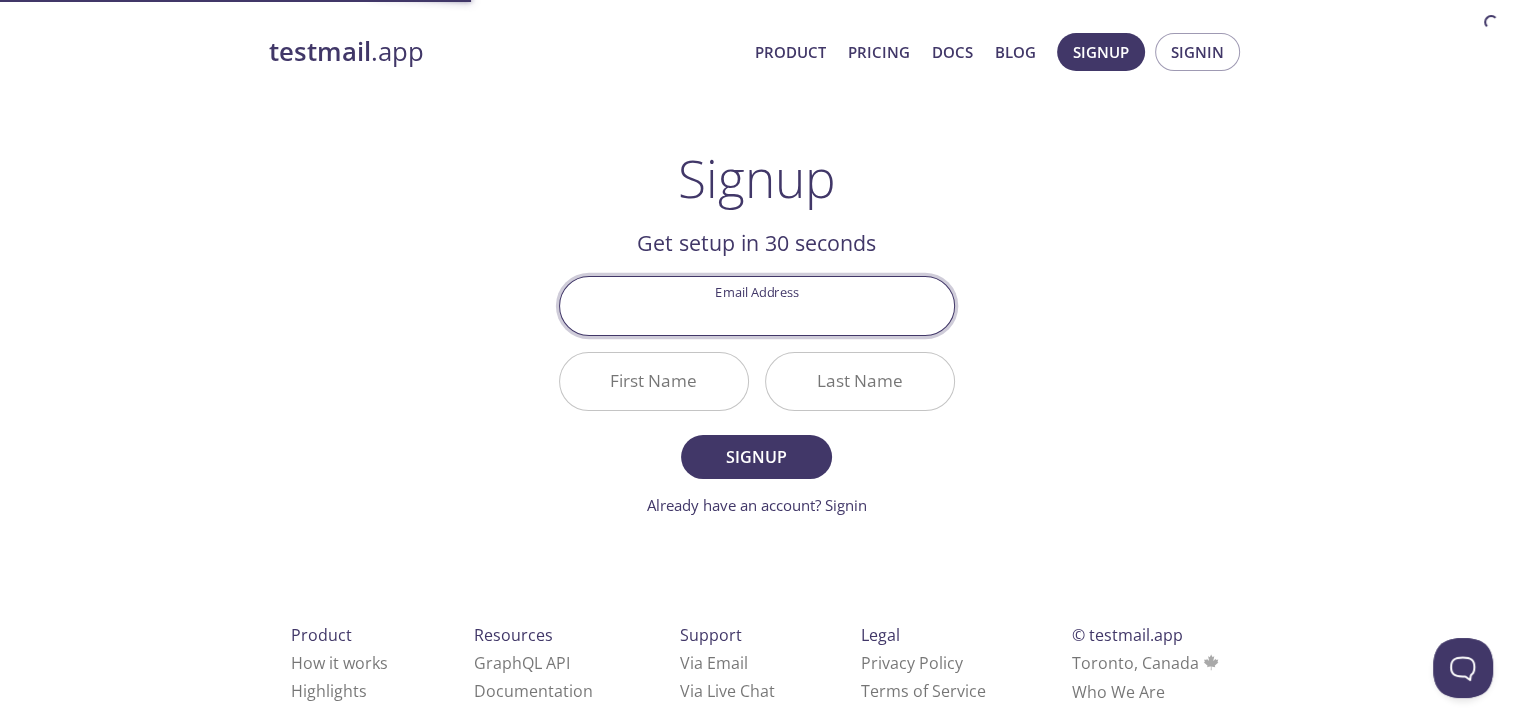 scroll, scrollTop: 0, scrollLeft: 0, axis: both 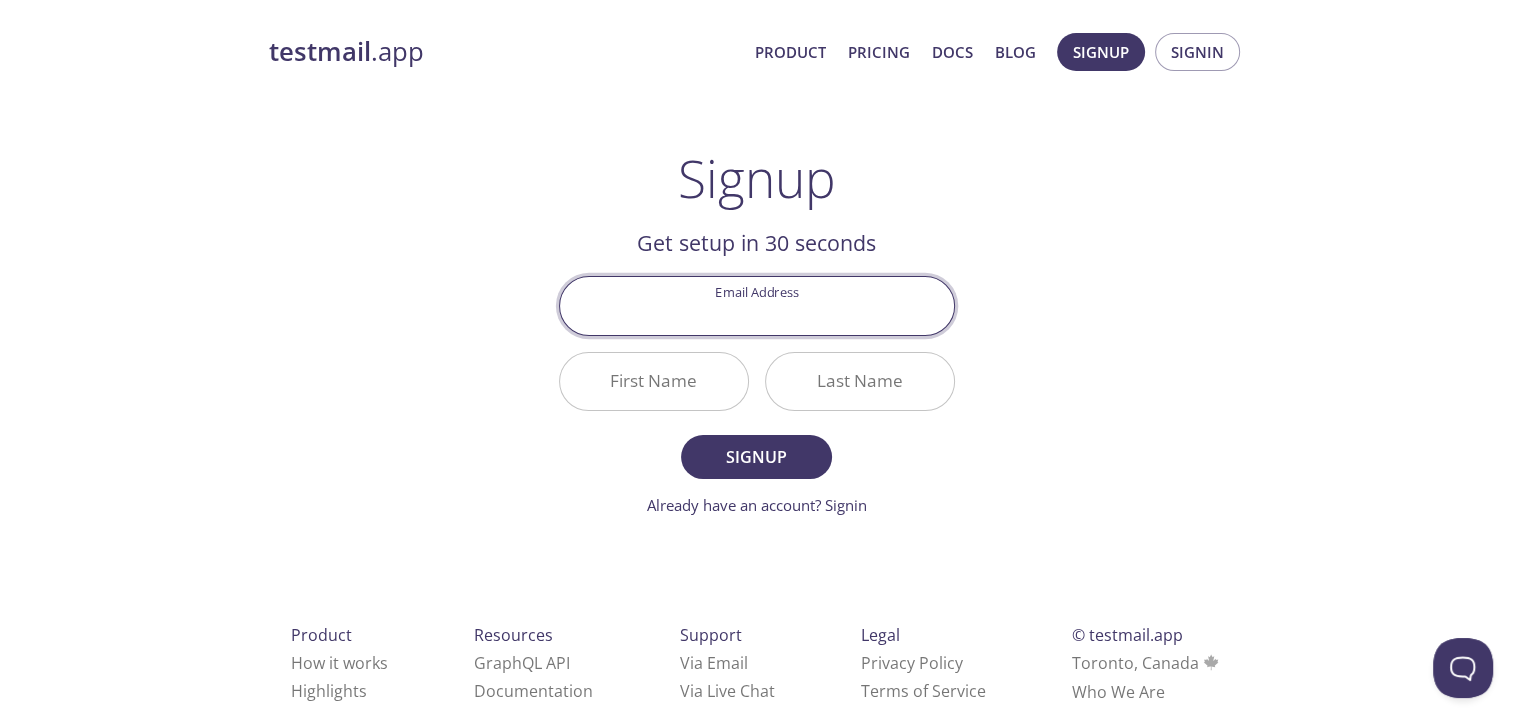 click on "Email Address" at bounding box center (757, 305) 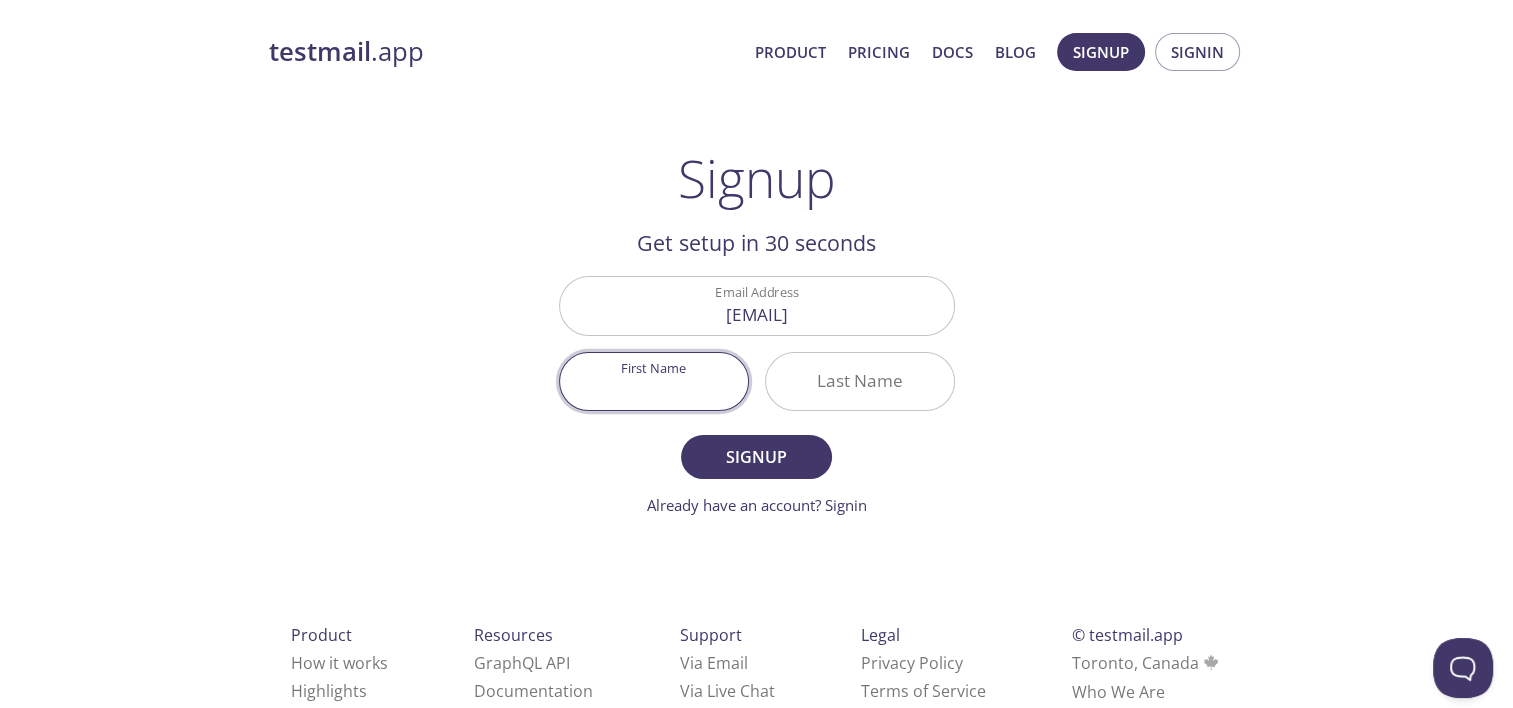 click on "First Name" at bounding box center [654, 381] 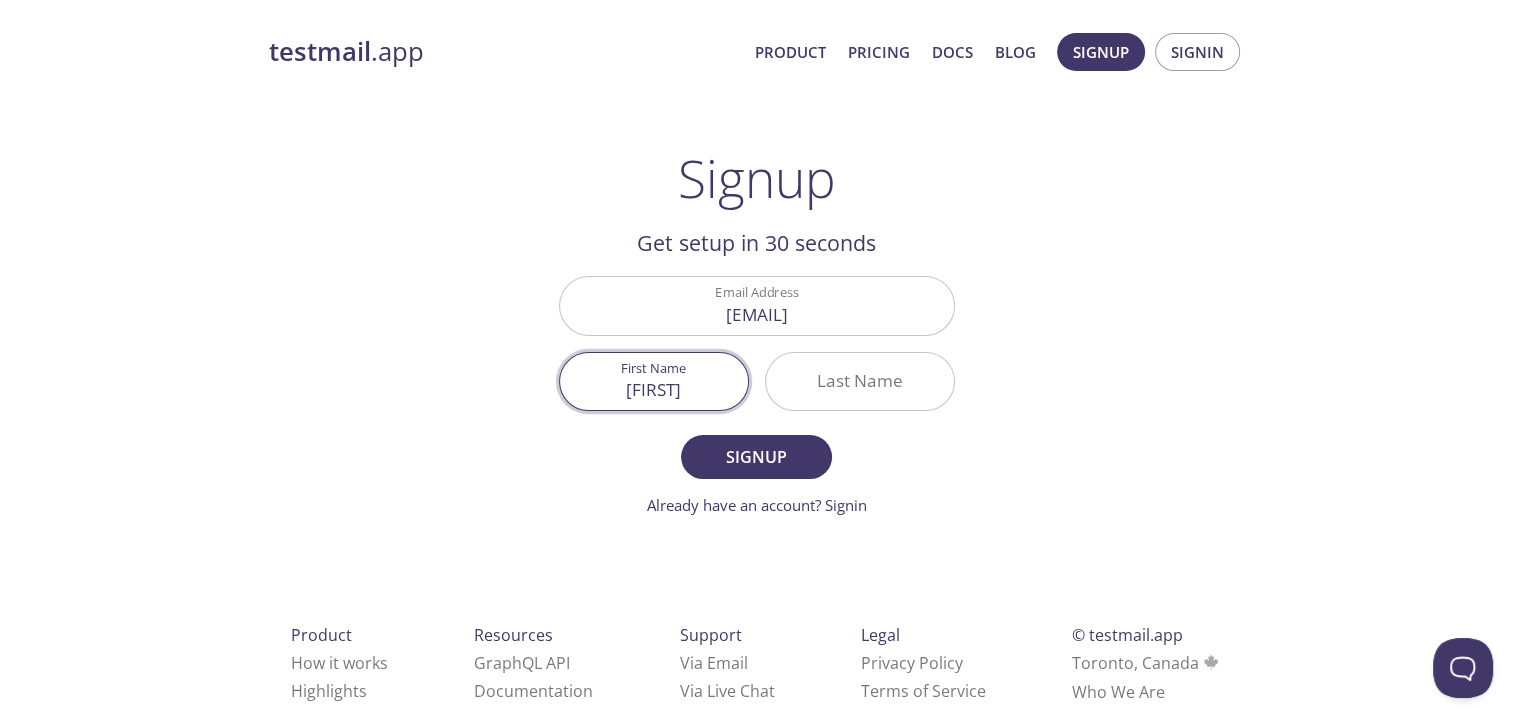 type on "Omid" 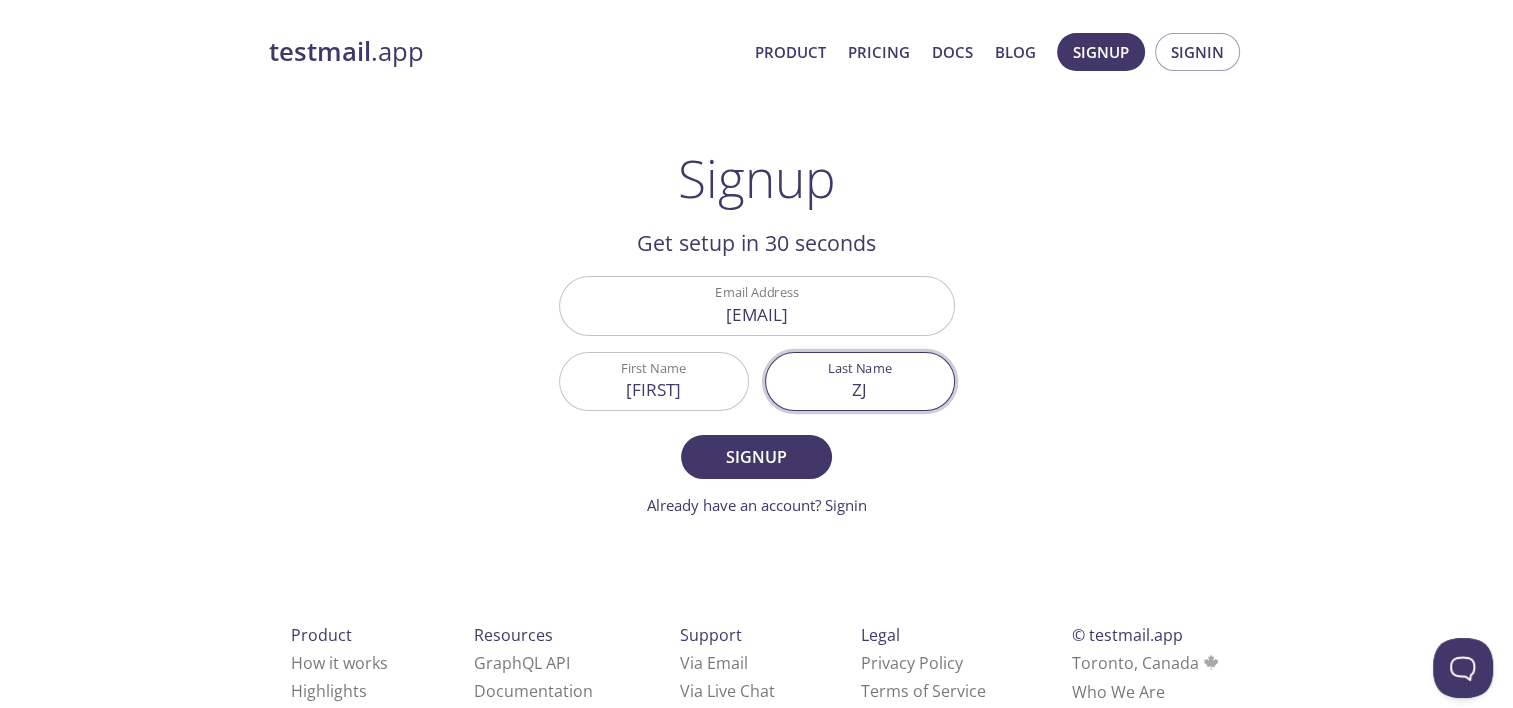 type on "ZJ" 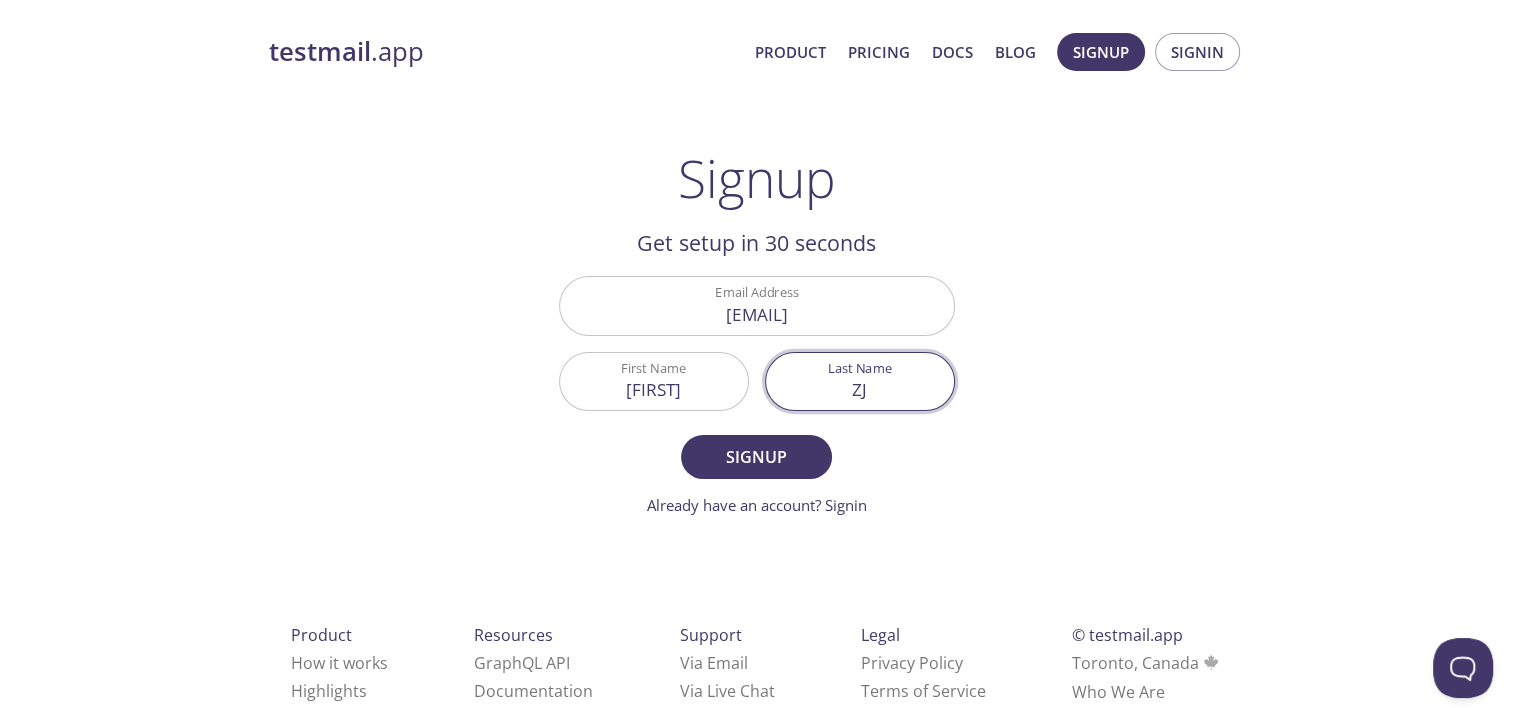 click on "Signup" at bounding box center (756, 457) 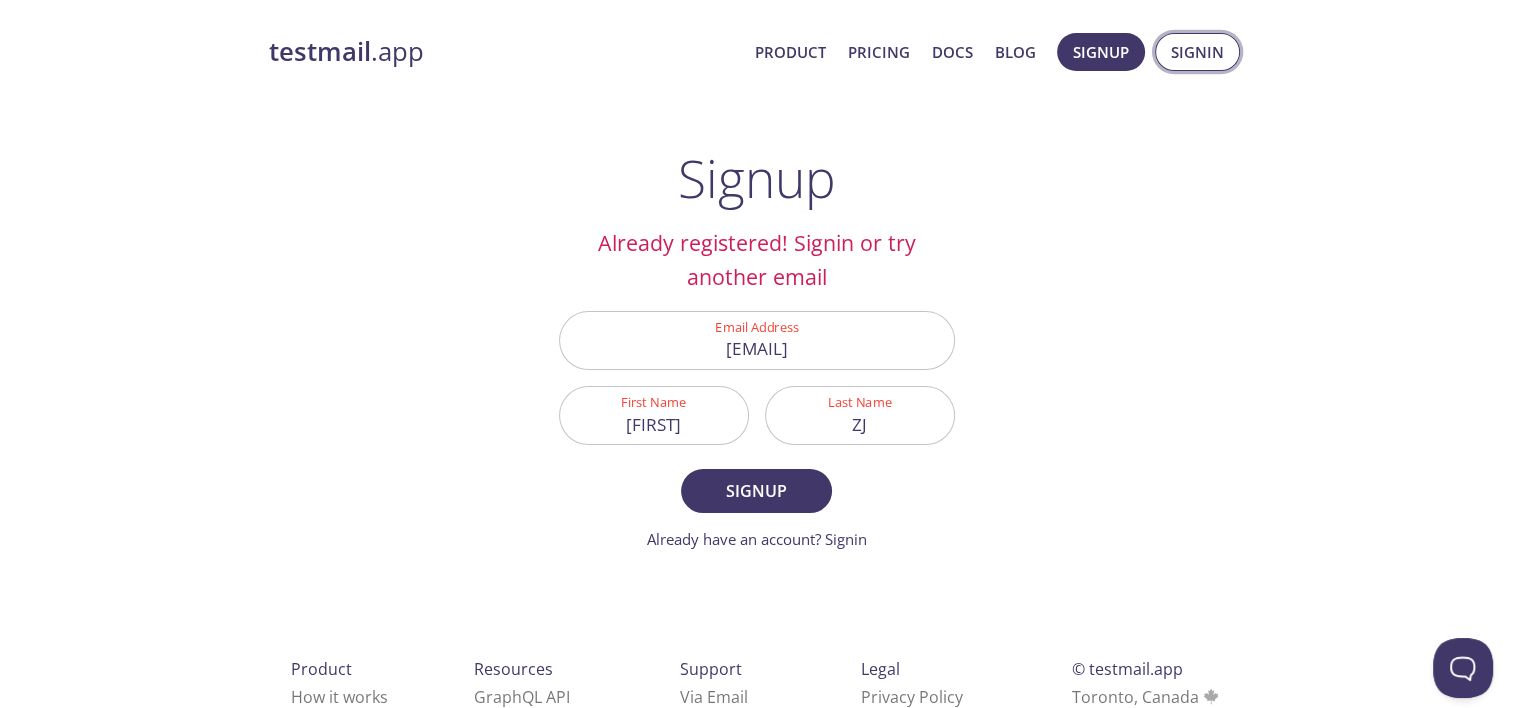 click on "Signin" at bounding box center [1197, 52] 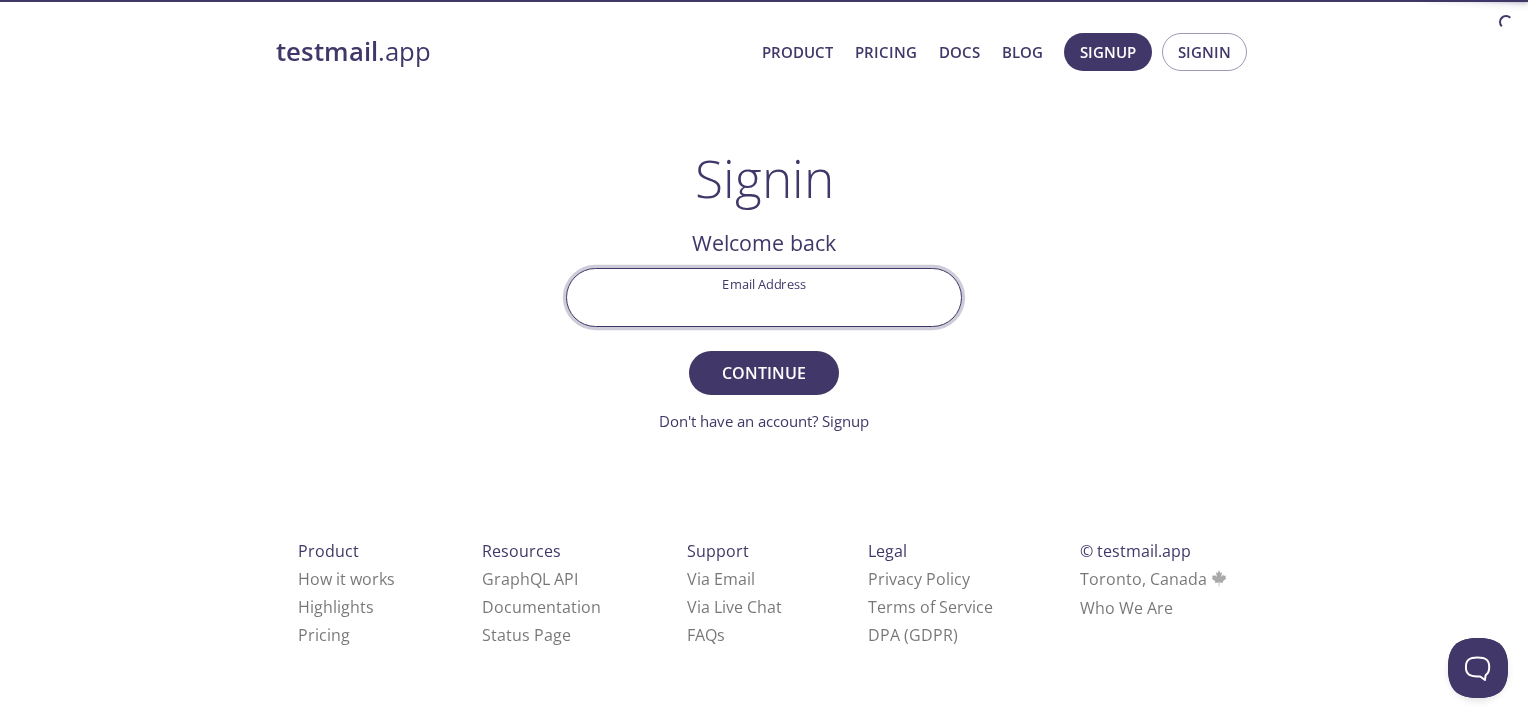 click on "Email Address" at bounding box center [764, 297] 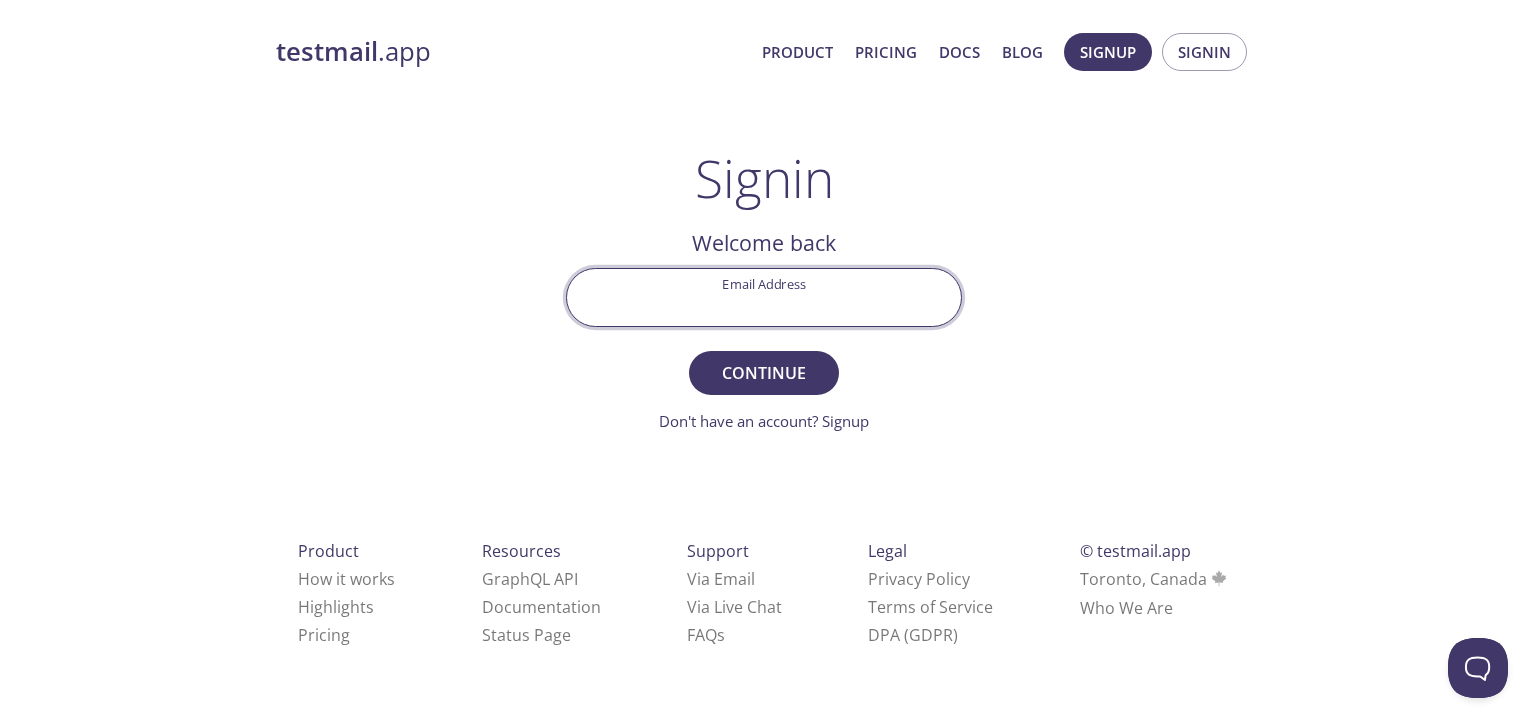 type on "[EMAIL]" 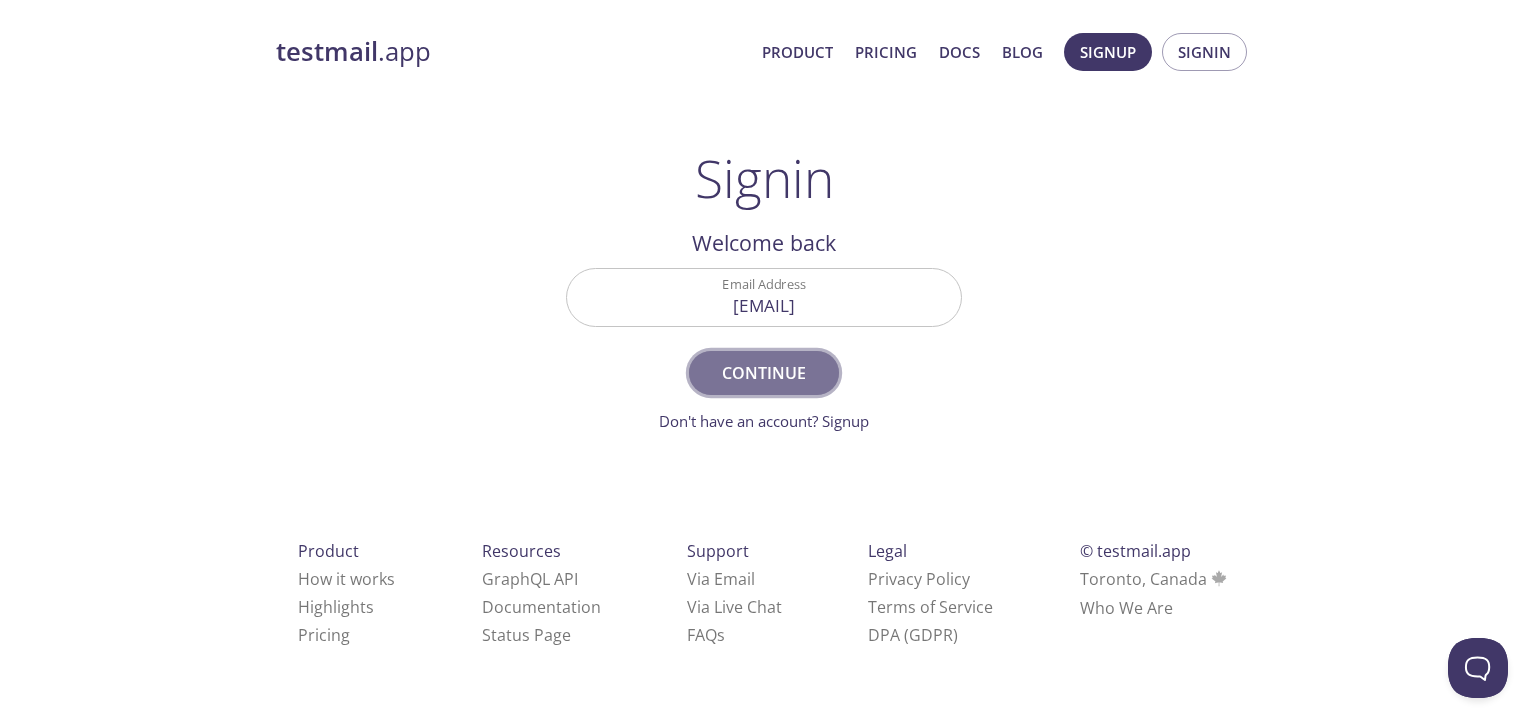click on "Continue" at bounding box center (764, 373) 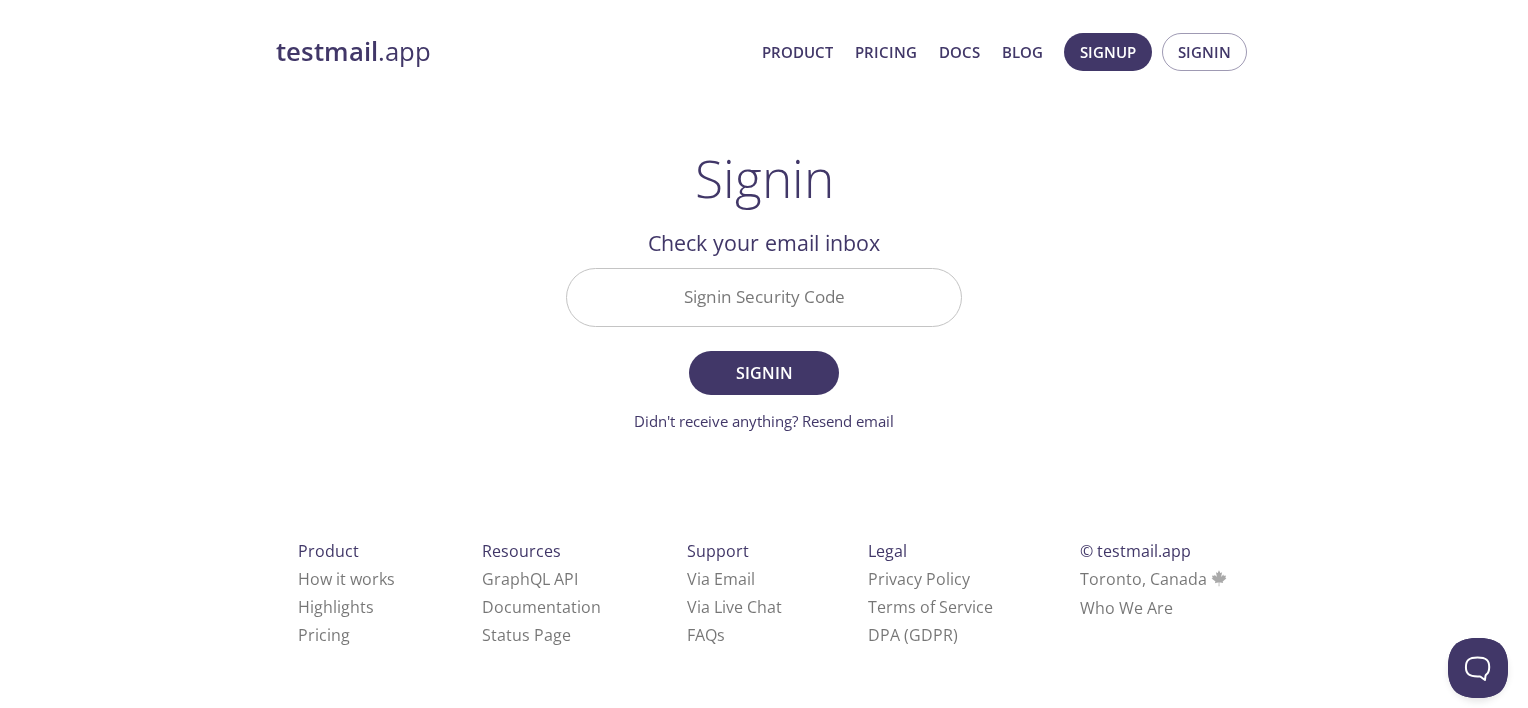click on "Signin Security Code" at bounding box center [764, 297] 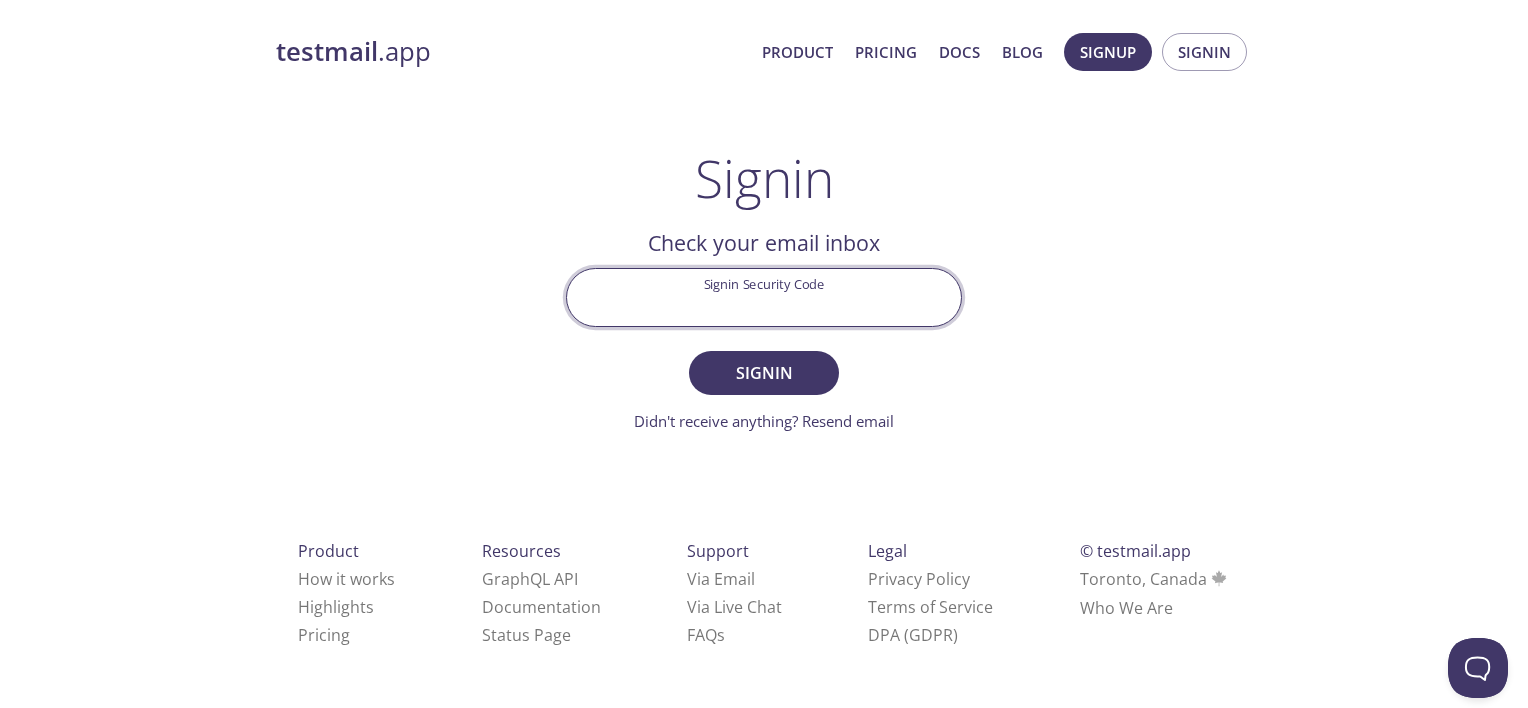 click on "Signin Security Code" at bounding box center (764, 297) 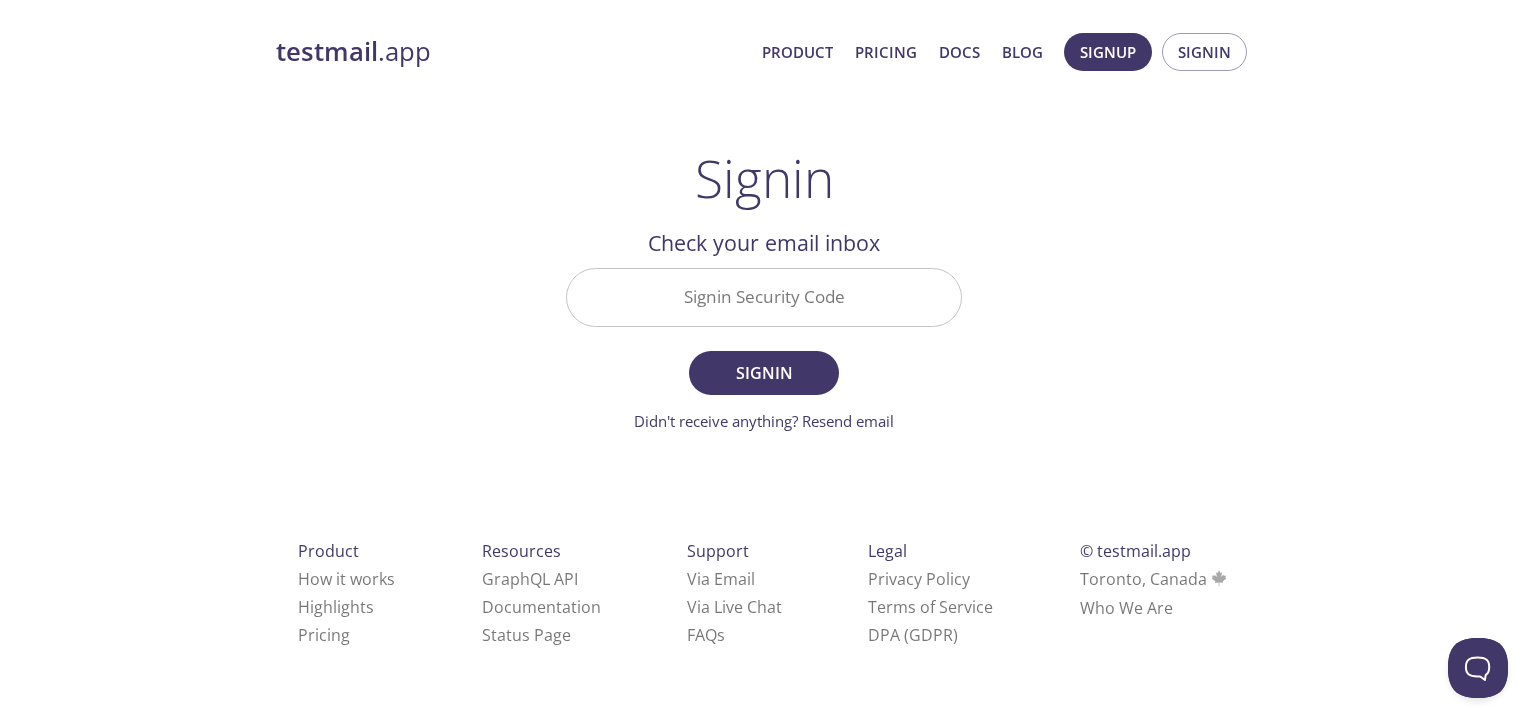 click on "testmail .app Product Pricing Docs Blog Signup Signin Signin Welcome back Email Address zamanijamshidi.omid@gmail.com Continue Don't have an account? Signup Check your email inbox Signin Security Code Signin Didn't receive anything? Resend email Product How it works Highlights Pricing Resources GraphQL API Documentation Status Page Support Via Email Via Live Chat FAQ s Legal Privacy Policy Terms of Service DPA (GDPR) © testmail.app Toronto, Canada Who We Are" at bounding box center [764, 362] 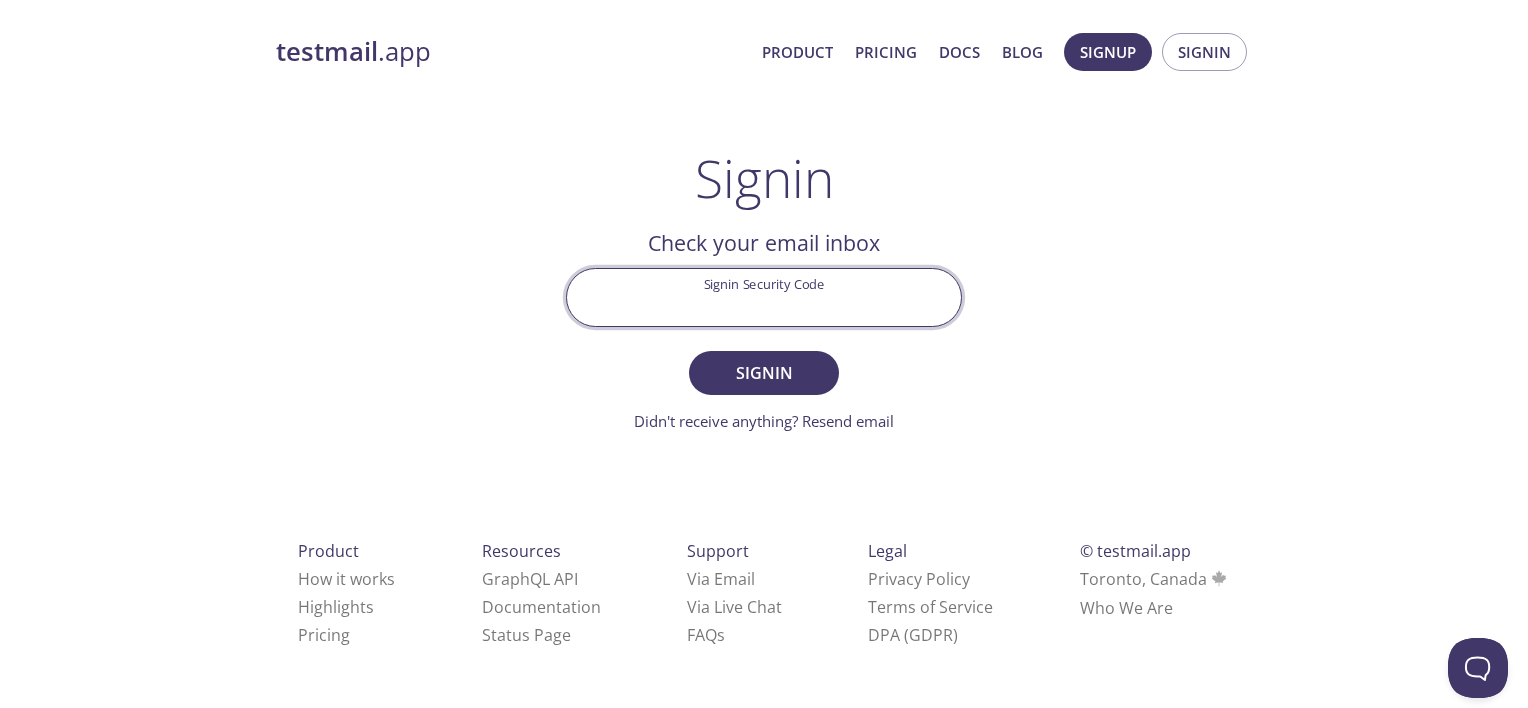 paste on "3K1YA1C" 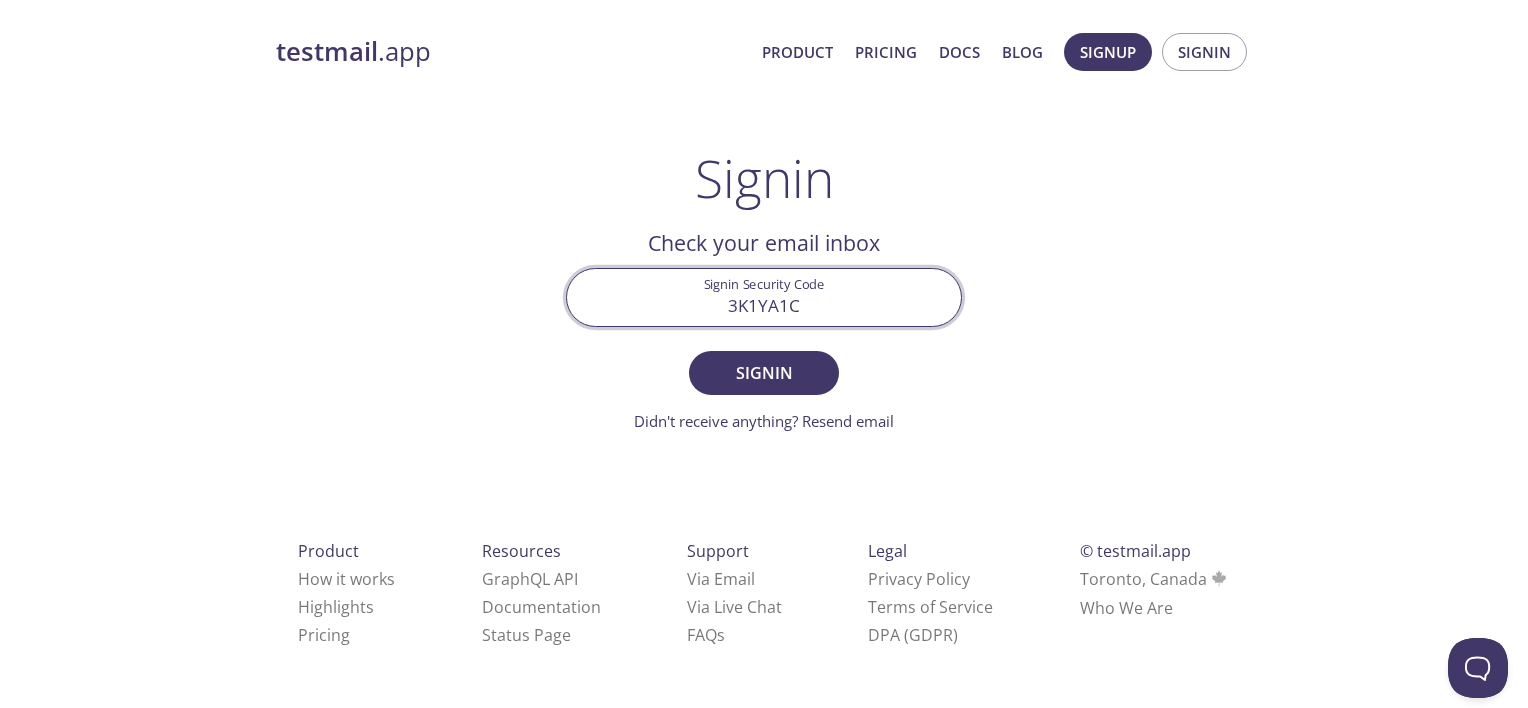 click on "3K1YA1C" at bounding box center [764, 297] 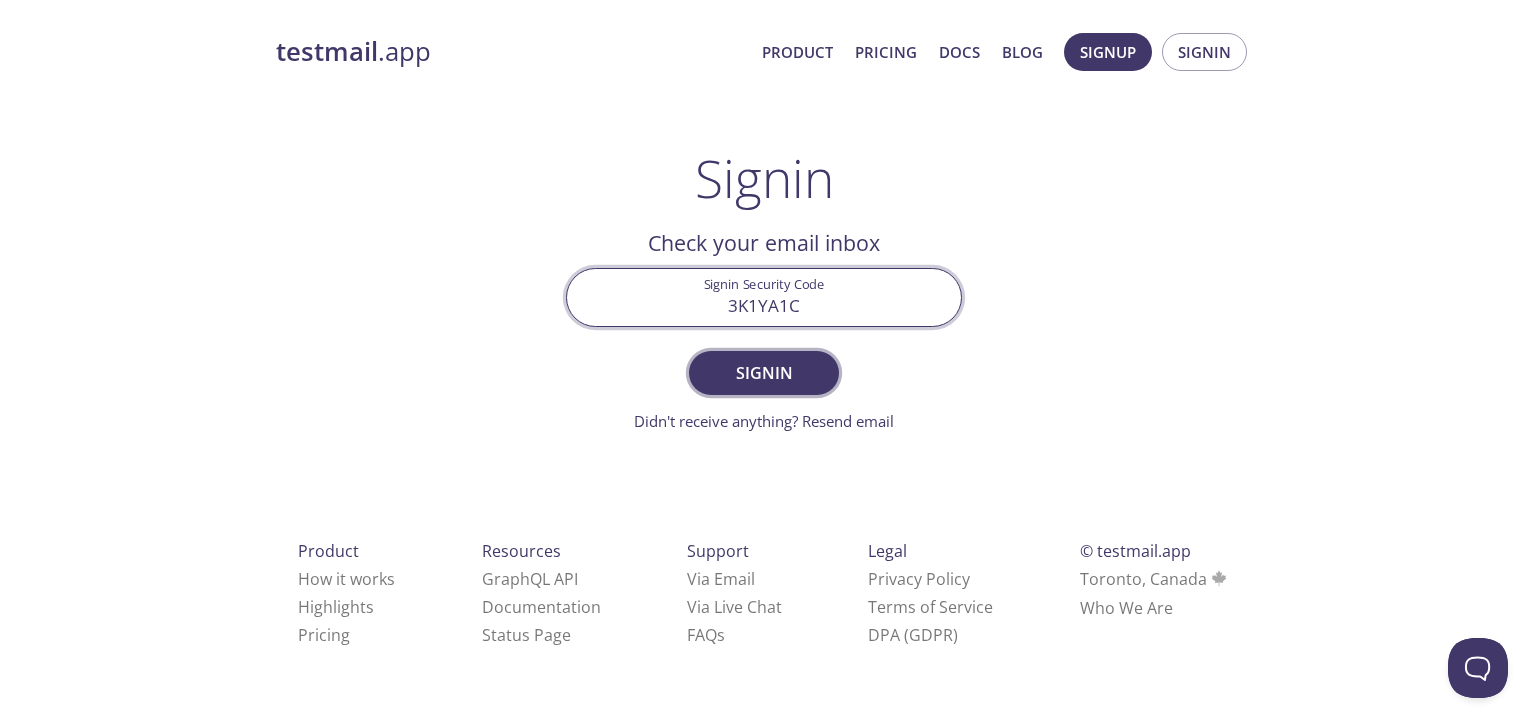 type on "3K1YA1C" 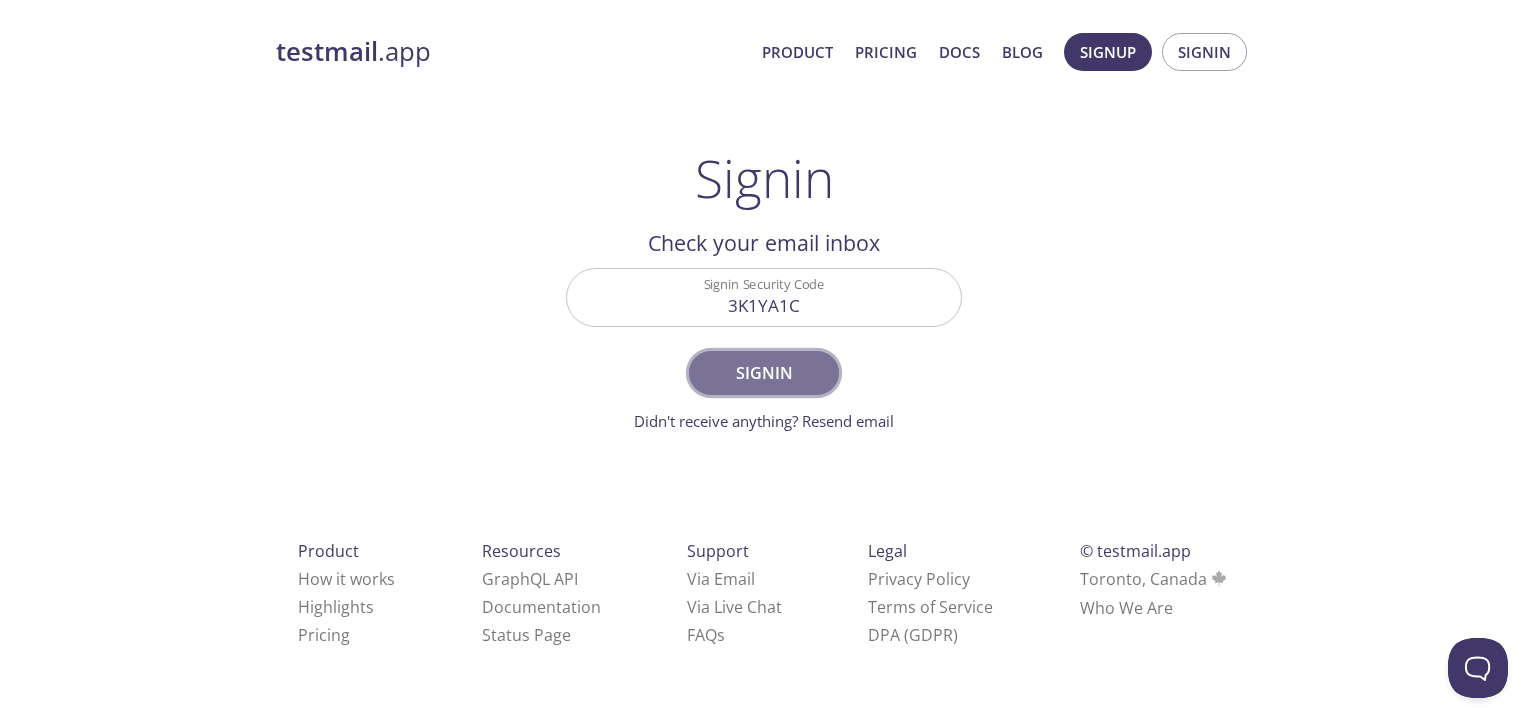 click on "Signin" at bounding box center [764, 373] 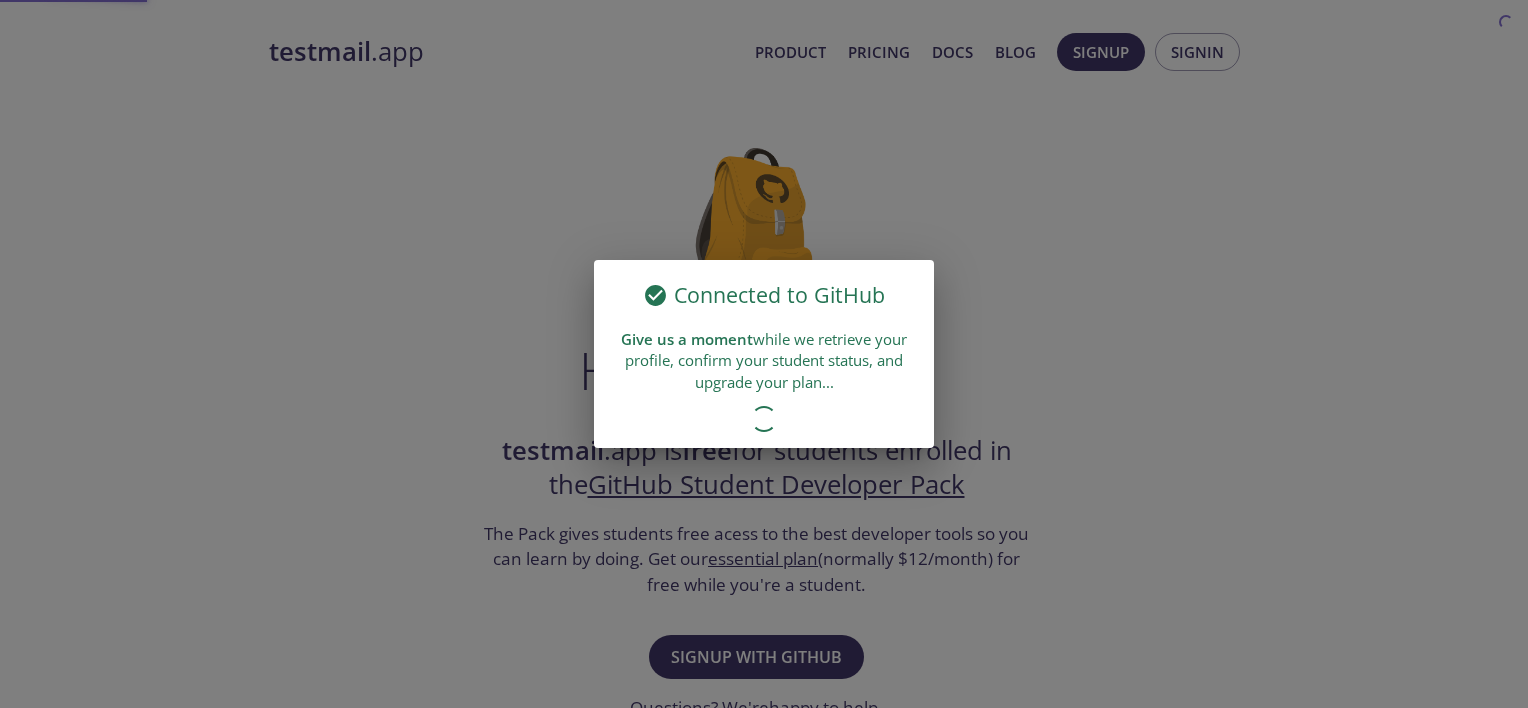 scroll, scrollTop: 0, scrollLeft: 0, axis: both 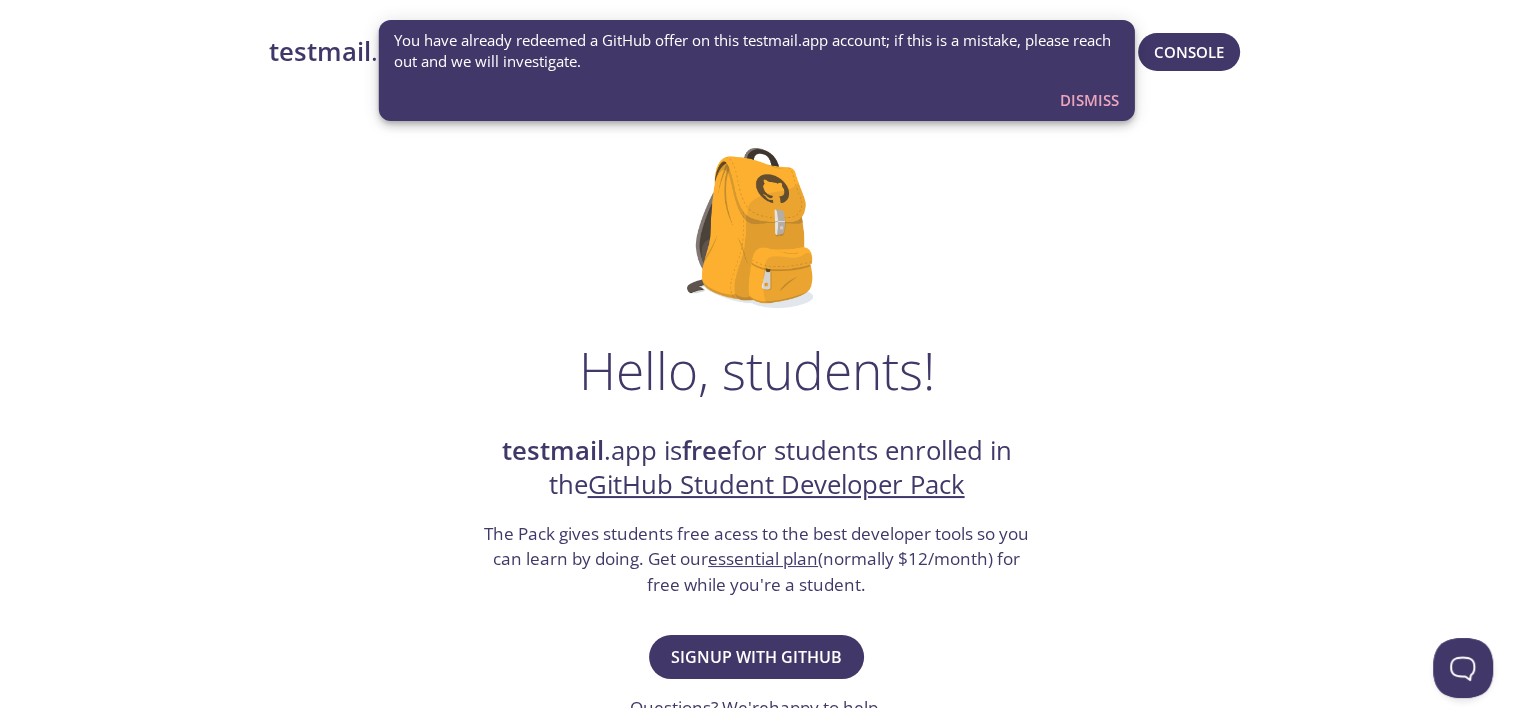 click on "Hello, students! testmail .app is  free  for students enrolled in the  GitHub Student Developer Pack The Pack gives students free acess to the best developer tools so you can learn by doing. Get our  essential plan  (normally $12/month) for free while you're a student. Signup with GitHub Questions? We're  happy to help . FAQs Do I need a credit card to signup and redeem this offer? No - the student plan does not require a credit card at signup or redemption. What are the terms and limitations of this offer? The student (essential) plan includes unlimited use - subject to the fair usage policy detailed in our   pricing FAQs , the features and limits of the essential plan, and our standard   terms of service . Are teachers, researchers, or faculty eligible for this offer? Yes - see our GitHub Teacher Toolbox offer   here ." at bounding box center (757, 726) 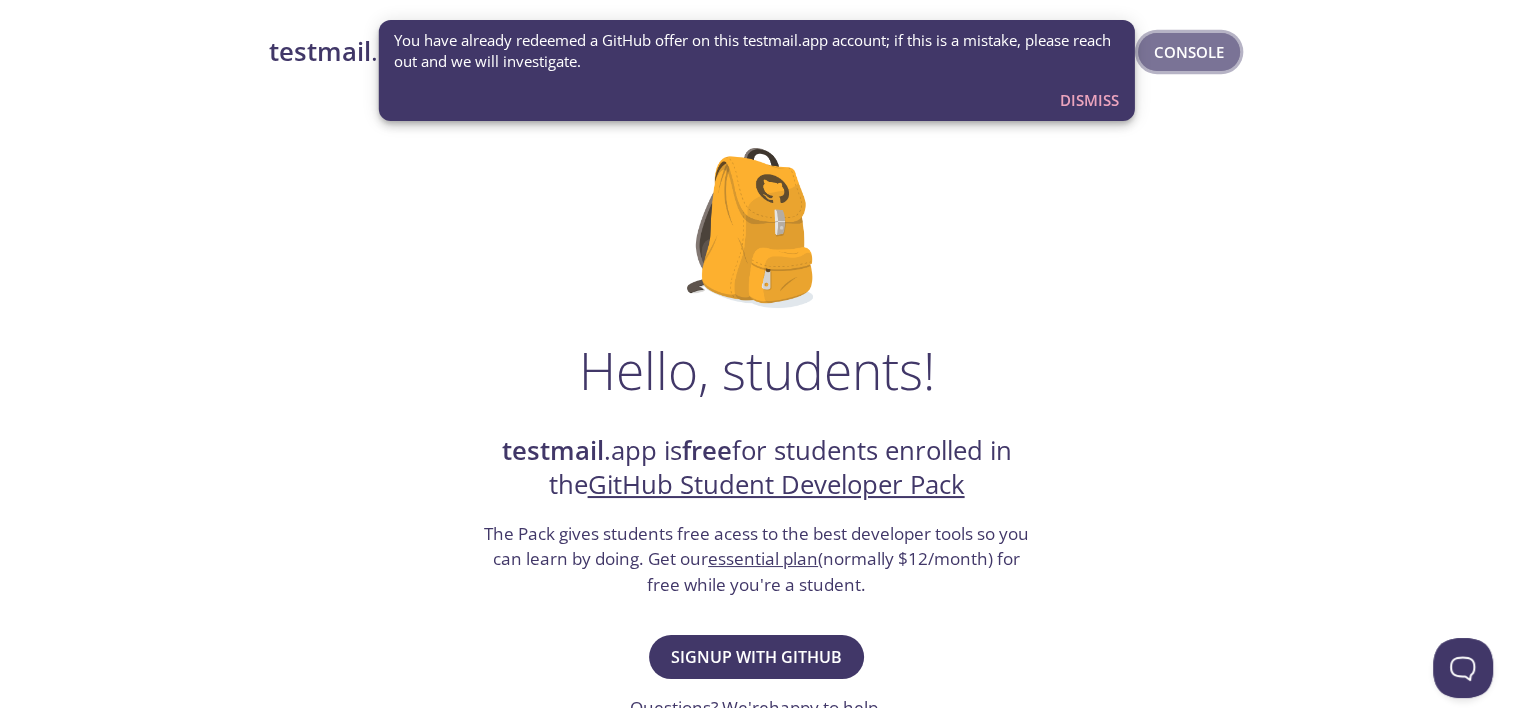 click on "Console" at bounding box center [1189, 52] 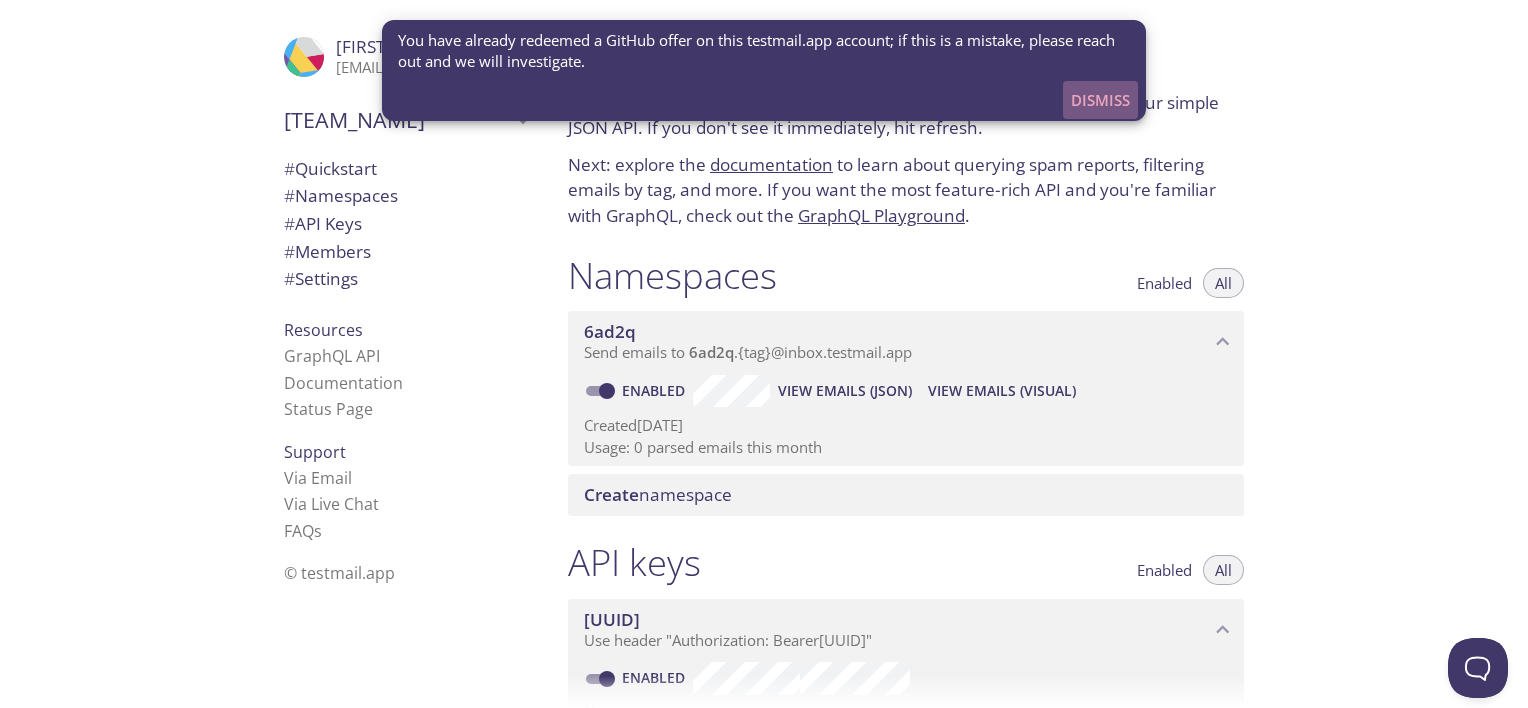 click on "Dismiss" at bounding box center [1100, 100] 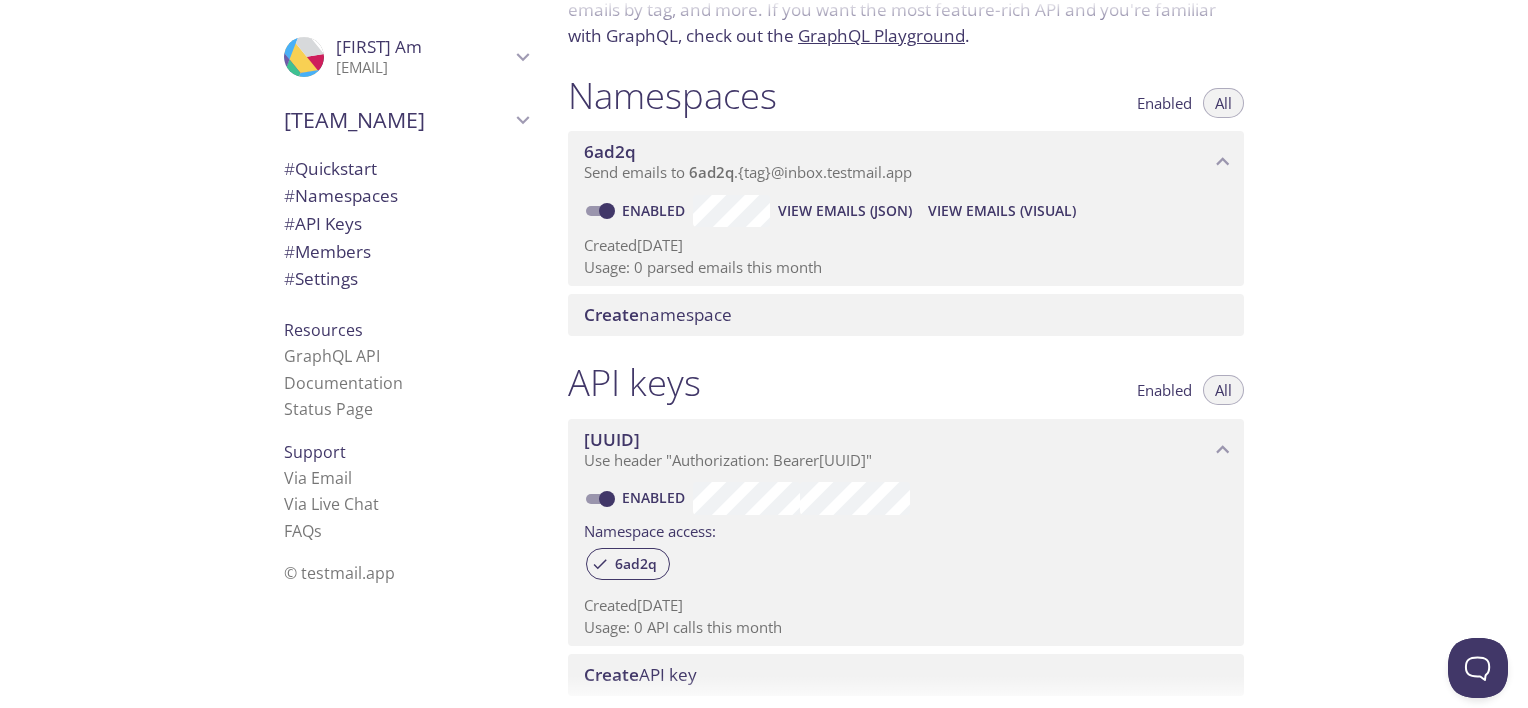 scroll, scrollTop: 0, scrollLeft: 0, axis: both 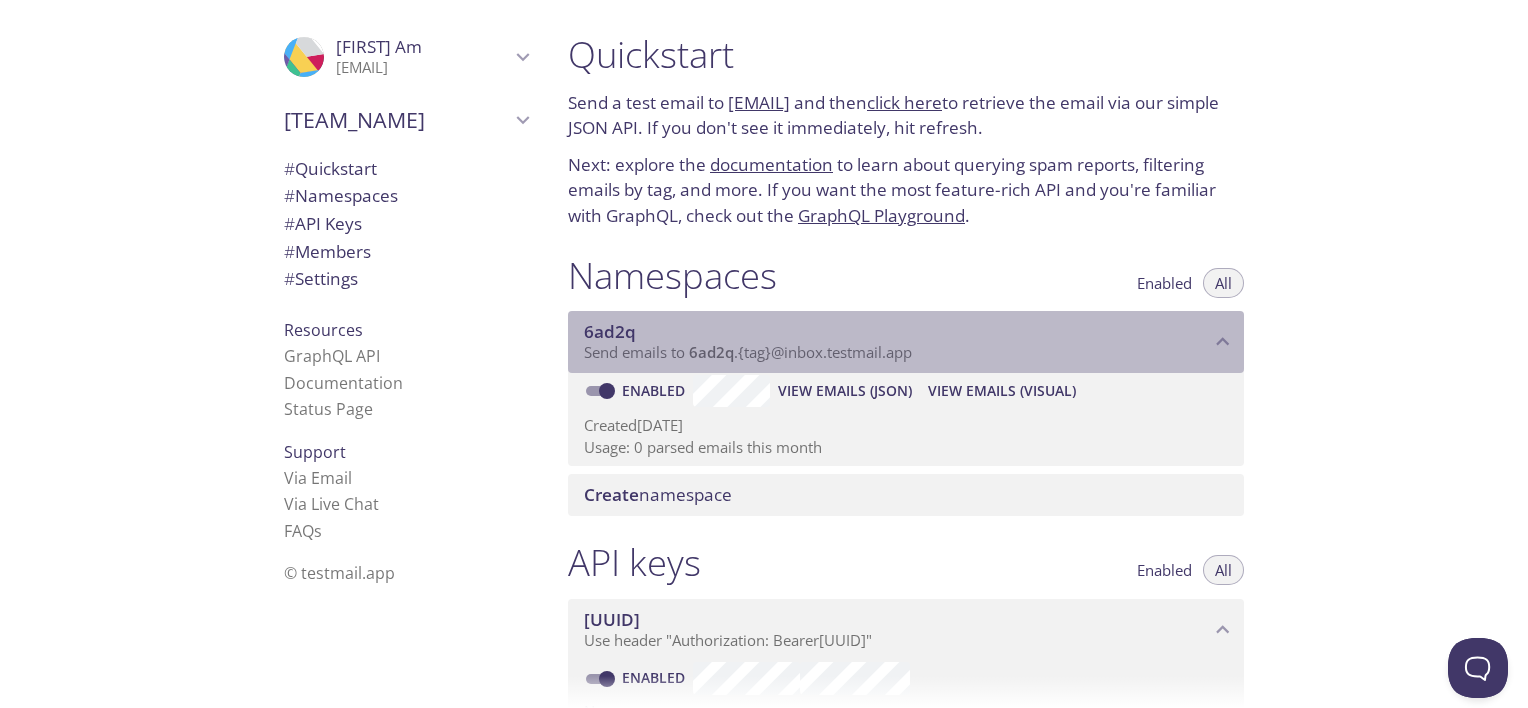 drag, startPoint x: 972, startPoint y: 395, endPoint x: 867, endPoint y: 318, distance: 130.20752 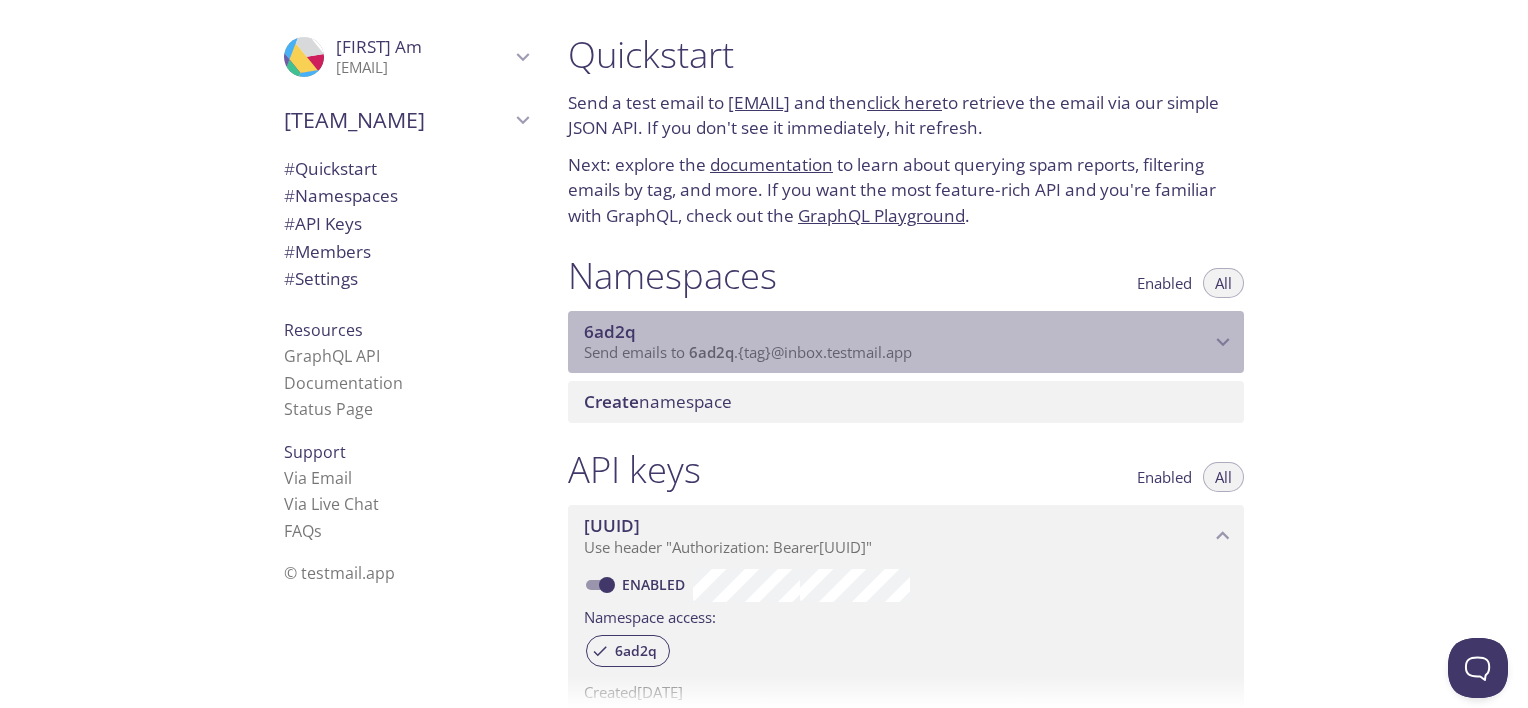 click on "6ad2q" at bounding box center [897, 332] 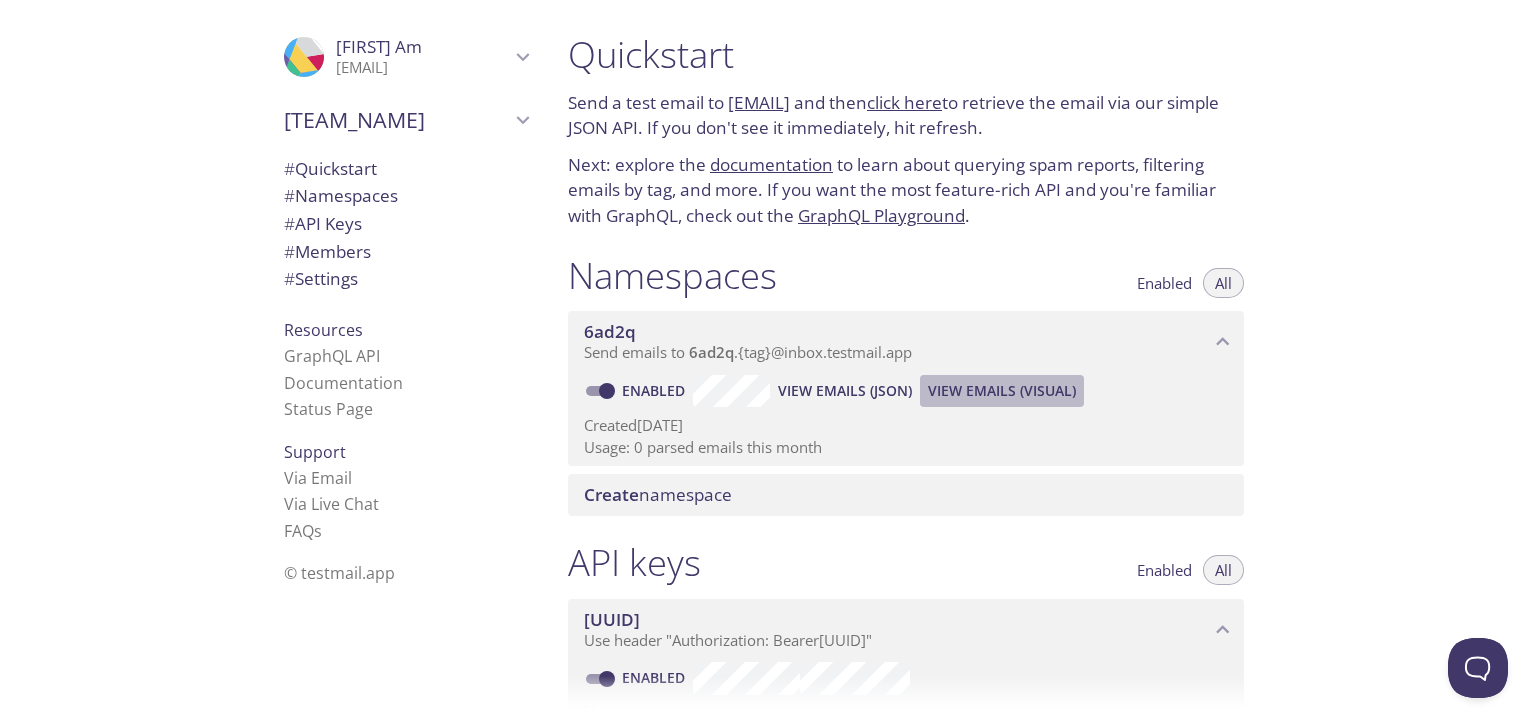 click on "View Emails (Visual)" at bounding box center [845, 391] 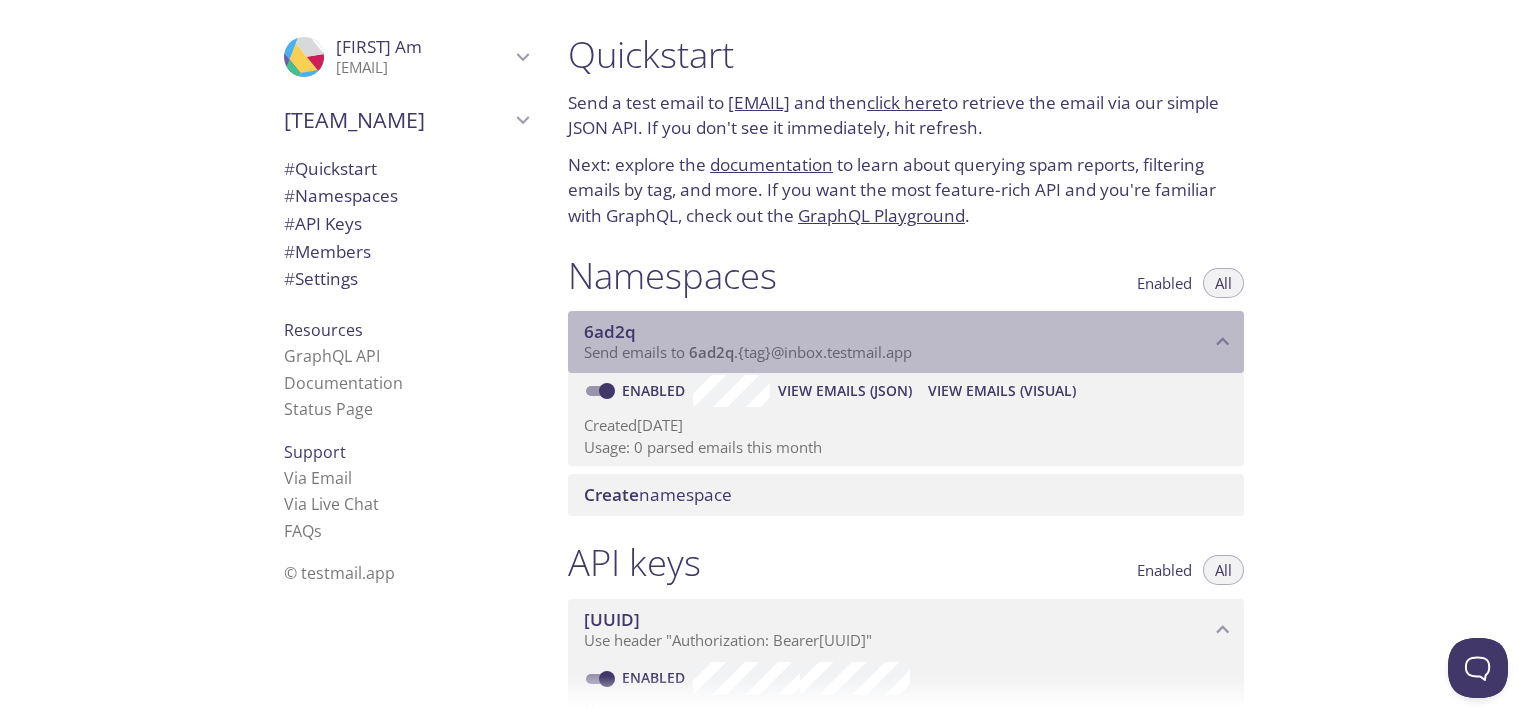 click on "Send emails to   6ad2q . {tag} @inbox.testmail.app" at bounding box center [748, 352] 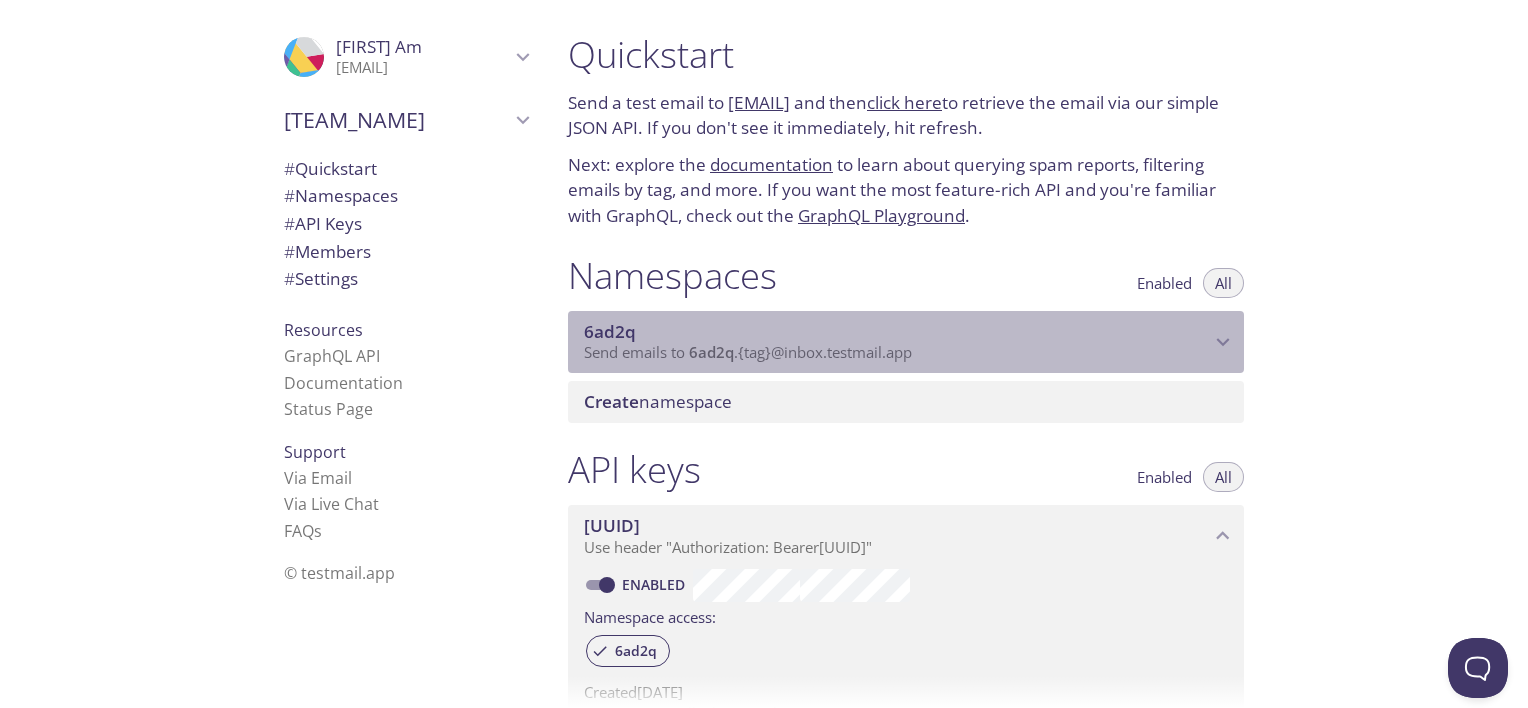 click on "Send emails to   6ad2q . {tag} @inbox.testmail.app" at bounding box center [748, 352] 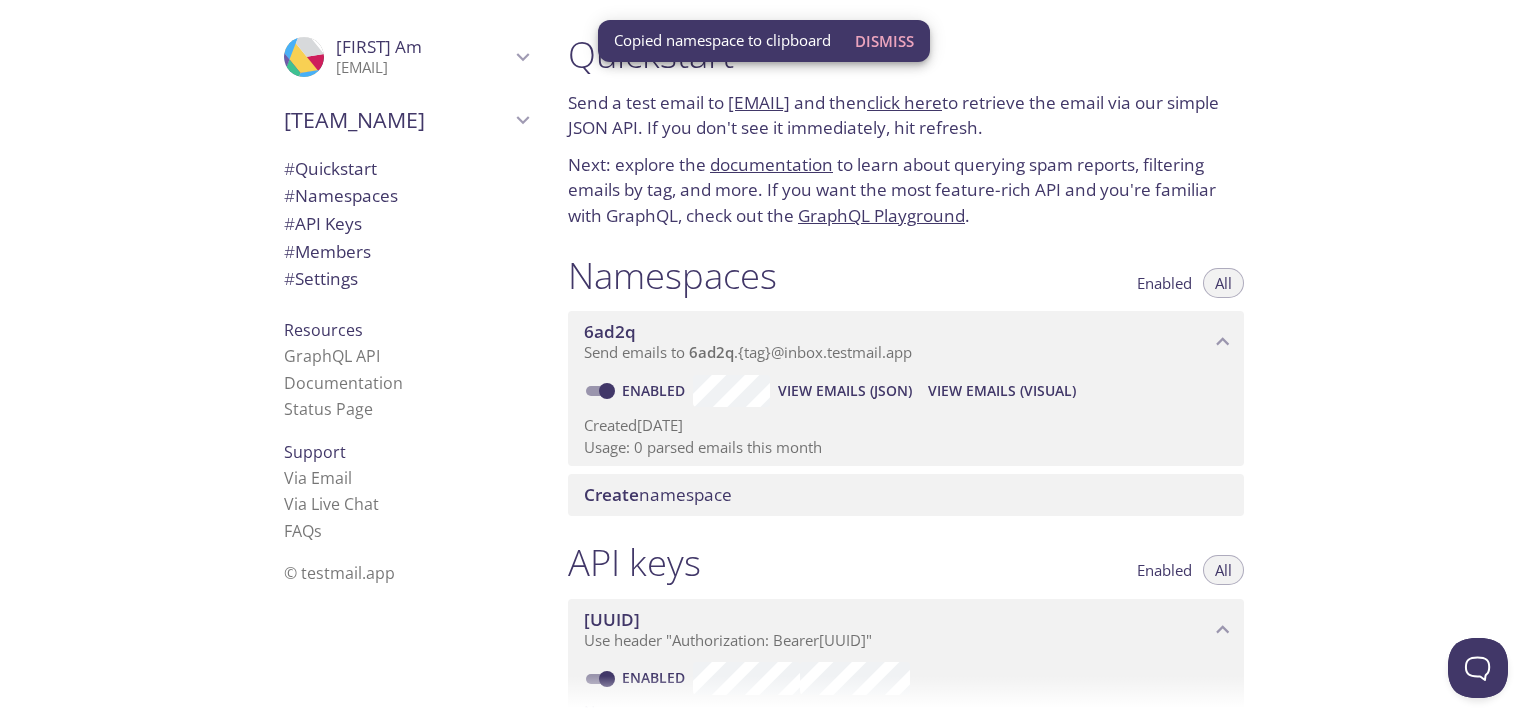 click on "Quickstart Send a test email to   6ad2q.test@inbox.testmail.app   and then  click here  to retrieve the email via our simple JSON API. If you don't see it immediately, hit refresh. Next: explore the   documentation   to learn about querying spam reports, filtering emails by tag, and more. If you want the most feature-rich API and you're familiar with GraphQL, check out the   GraphQL Playground . Namespaces Enabled All 6ad2q Send emails to   6ad2q . {tag} @inbox.testmail.app Enabled View Emails (JSON) View Emails (Visual) Created  16 Jan 2025 Usage: 0 parsed emails this month Create  namespace API keys Enabled All dd808***-****-****-****-*******5aa7f Use header "Authorization: Bearer  dd808***-****-****-****-*******5aa7f " Enabled Namespace access: 6ad2q Created  16 Jan 2025 Usage: 0 API calls this month Create  API key Members Admins All   ProfilePic Elliot   Am zamanijamshidi.omid@gmail.com Joined  16 Jan 2025 Invite  a team member Settings Team (or organization) name: Elliot's team Save Setup Billing:" at bounding box center (1040, 354) 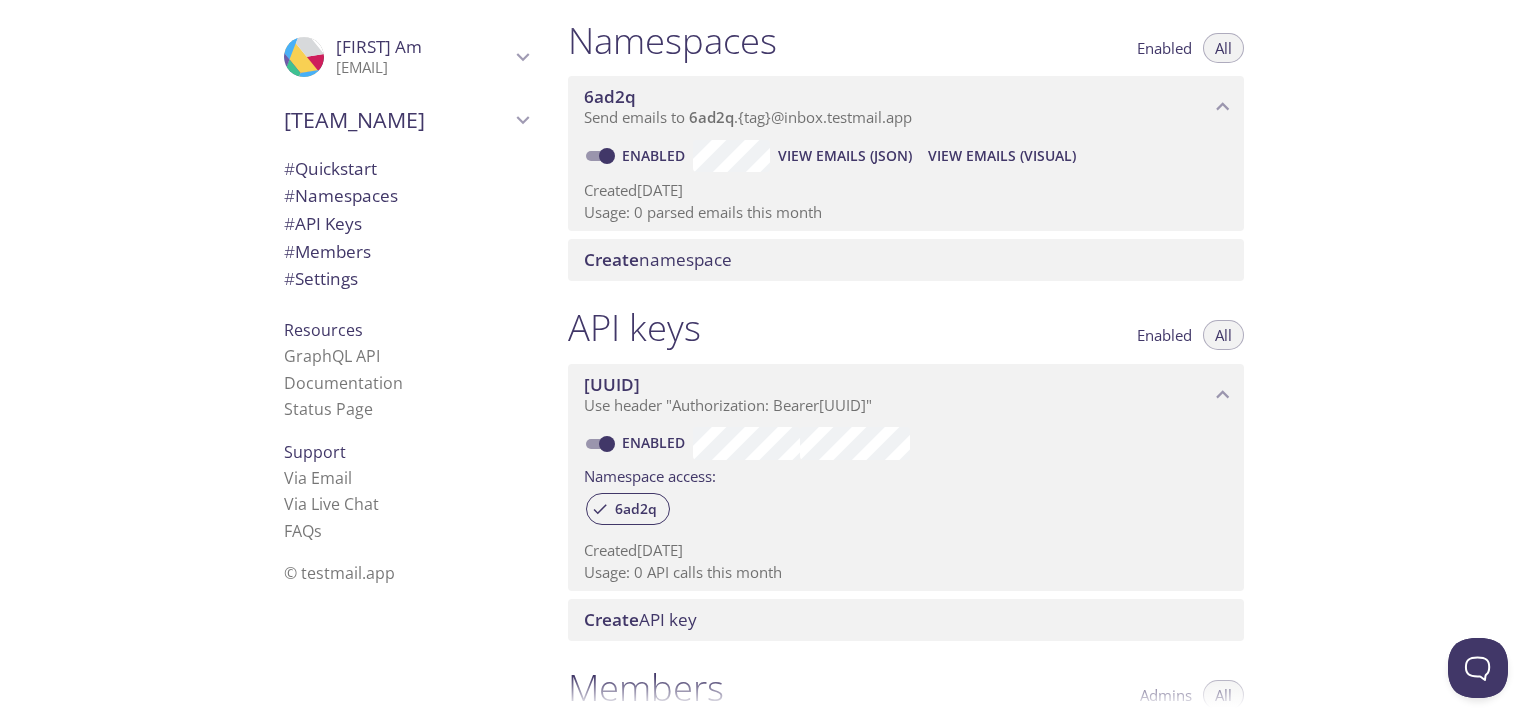 scroll, scrollTop: 0, scrollLeft: 0, axis: both 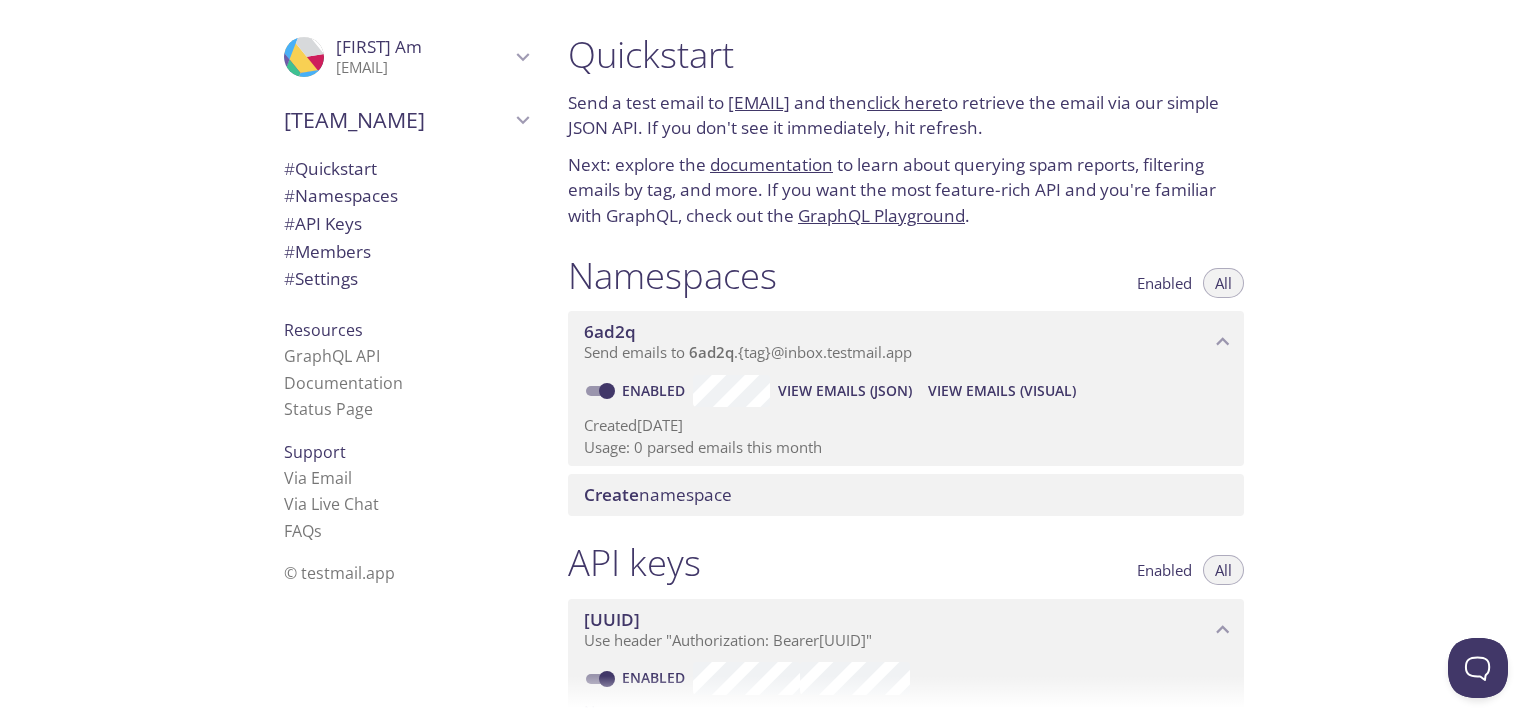 click on "Send emails to   6ad2q . {tag} @inbox.testmail.app" at bounding box center [897, 353] 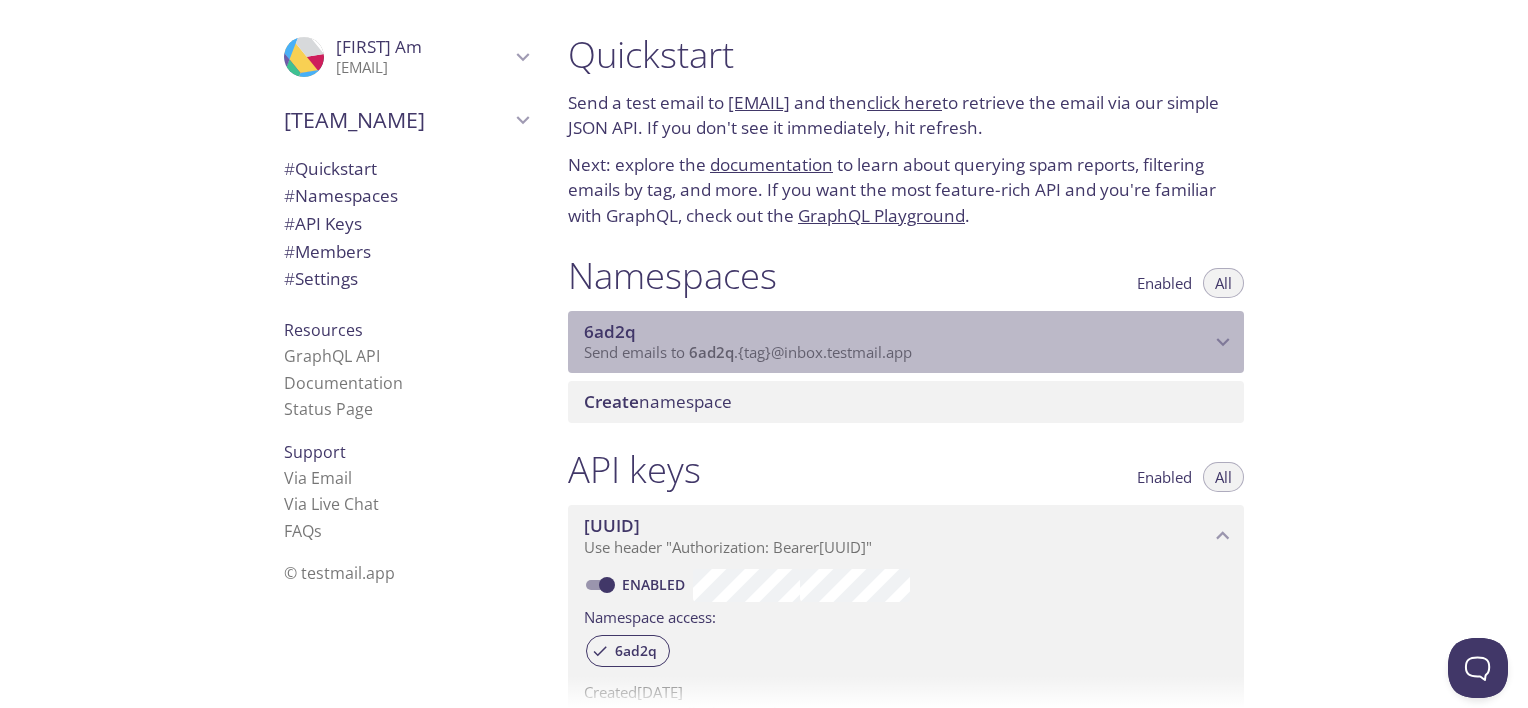 click on "Send emails to   6ad2q . {tag} @inbox.testmail.app" at bounding box center [897, 353] 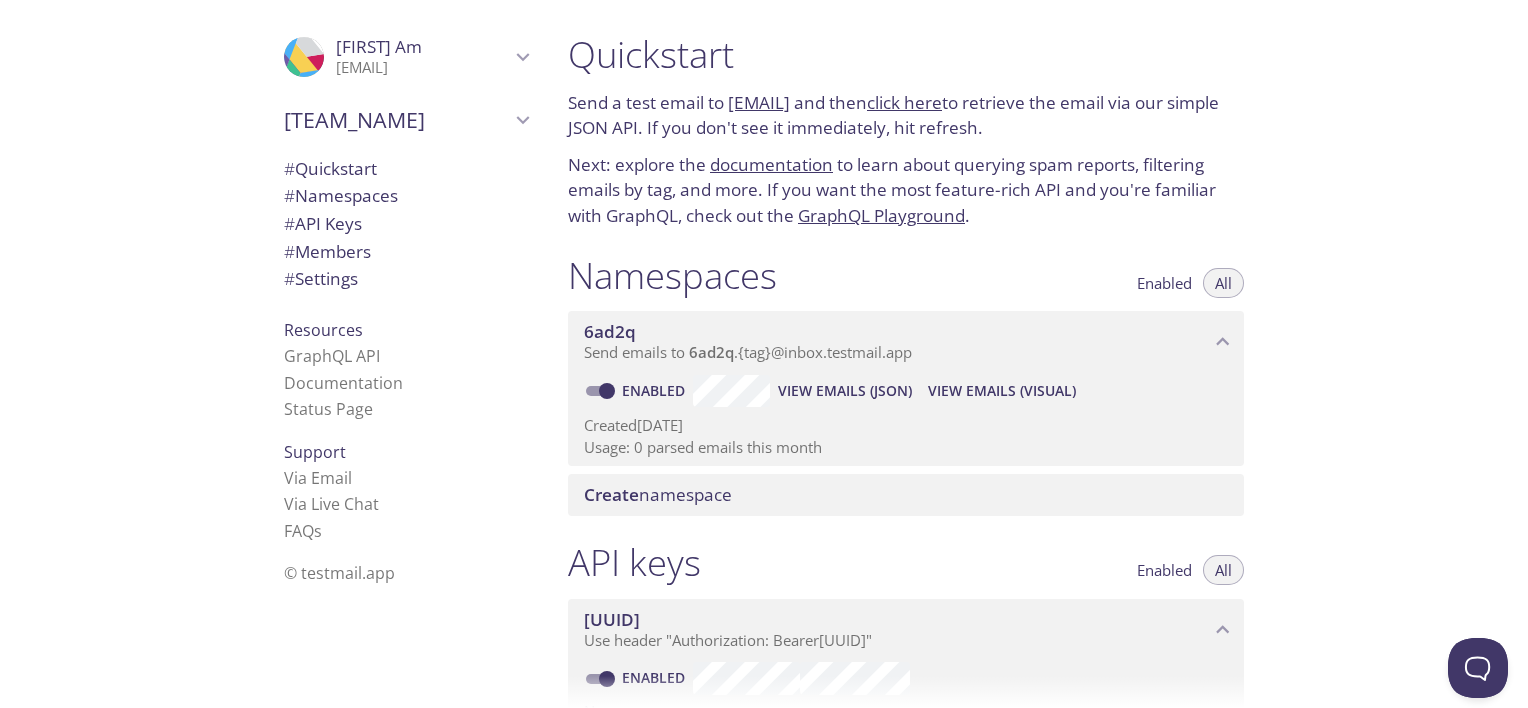 click on "click here" at bounding box center (904, 102) 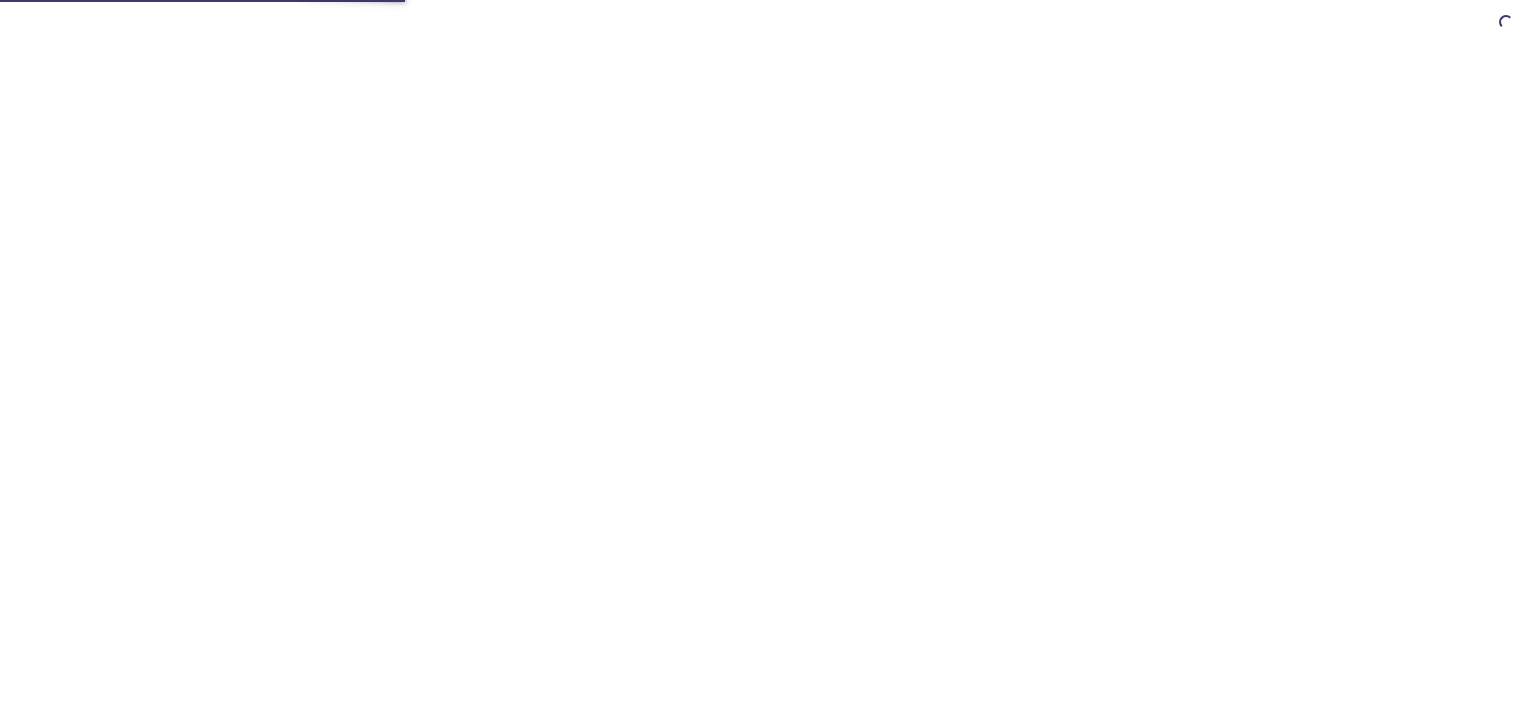 scroll, scrollTop: 0, scrollLeft: 0, axis: both 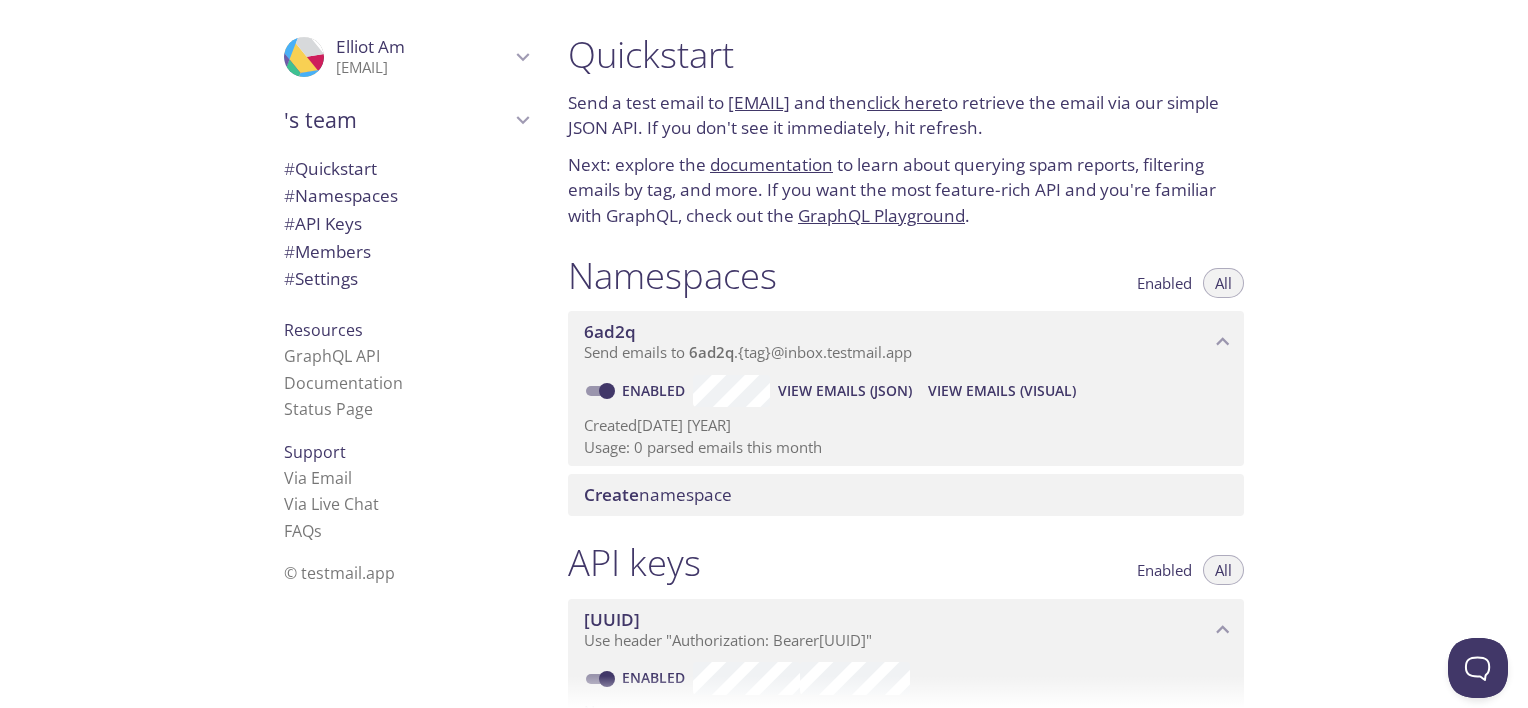 drag, startPoint x: 727, startPoint y: 100, endPoint x: 979, endPoint y: 107, distance: 252.0972 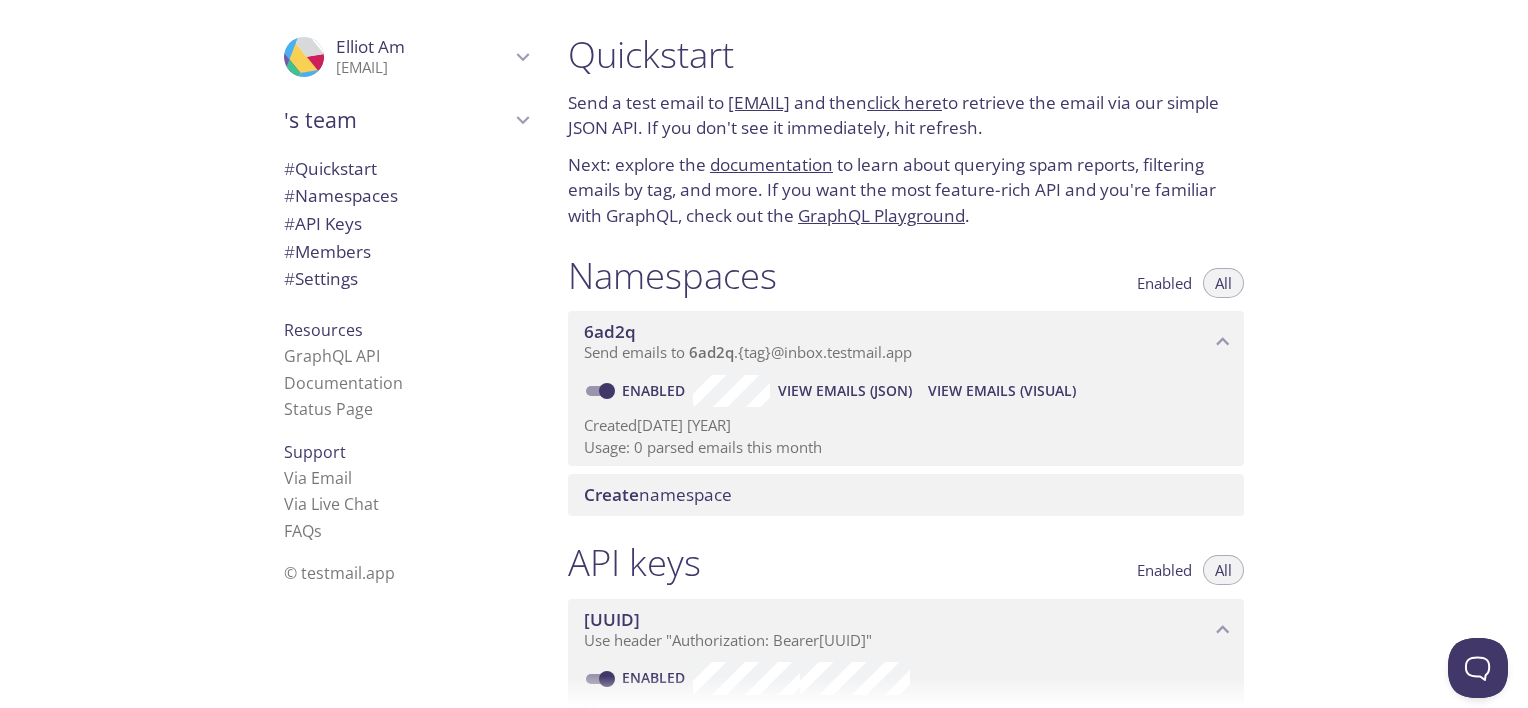 copy on "[EMAIL]" 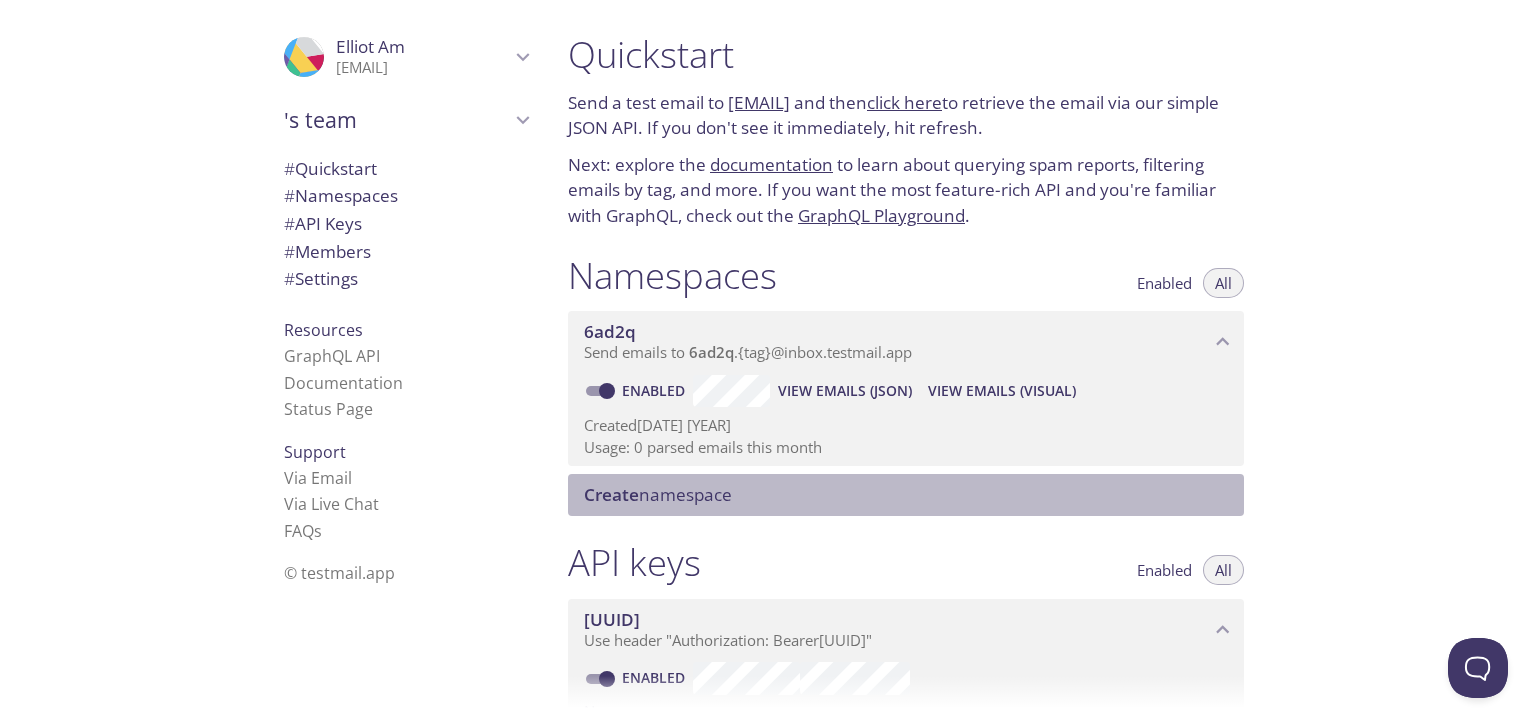 click on "Create  namespace" at bounding box center [910, 495] 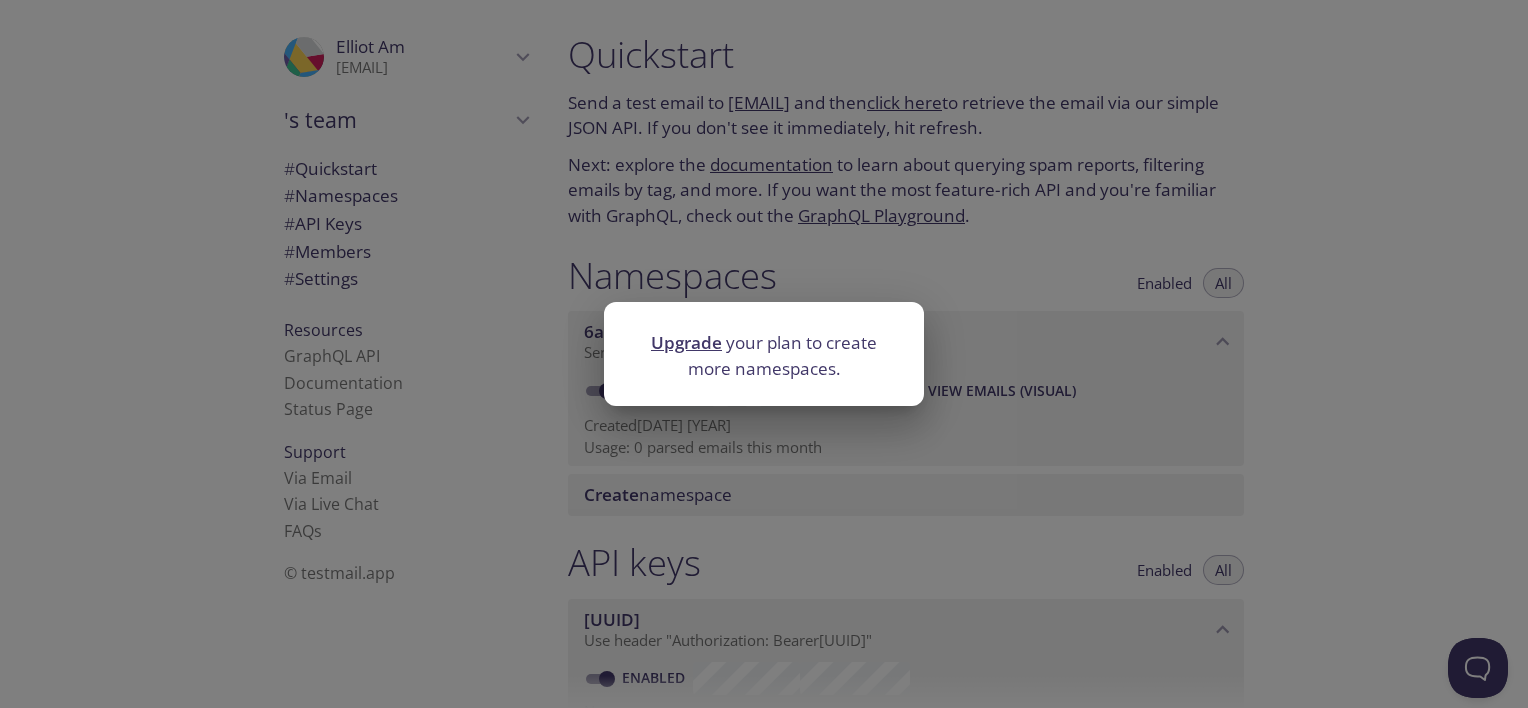 click on "Upgrade   your plan to create more namespaces." at bounding box center [764, 354] 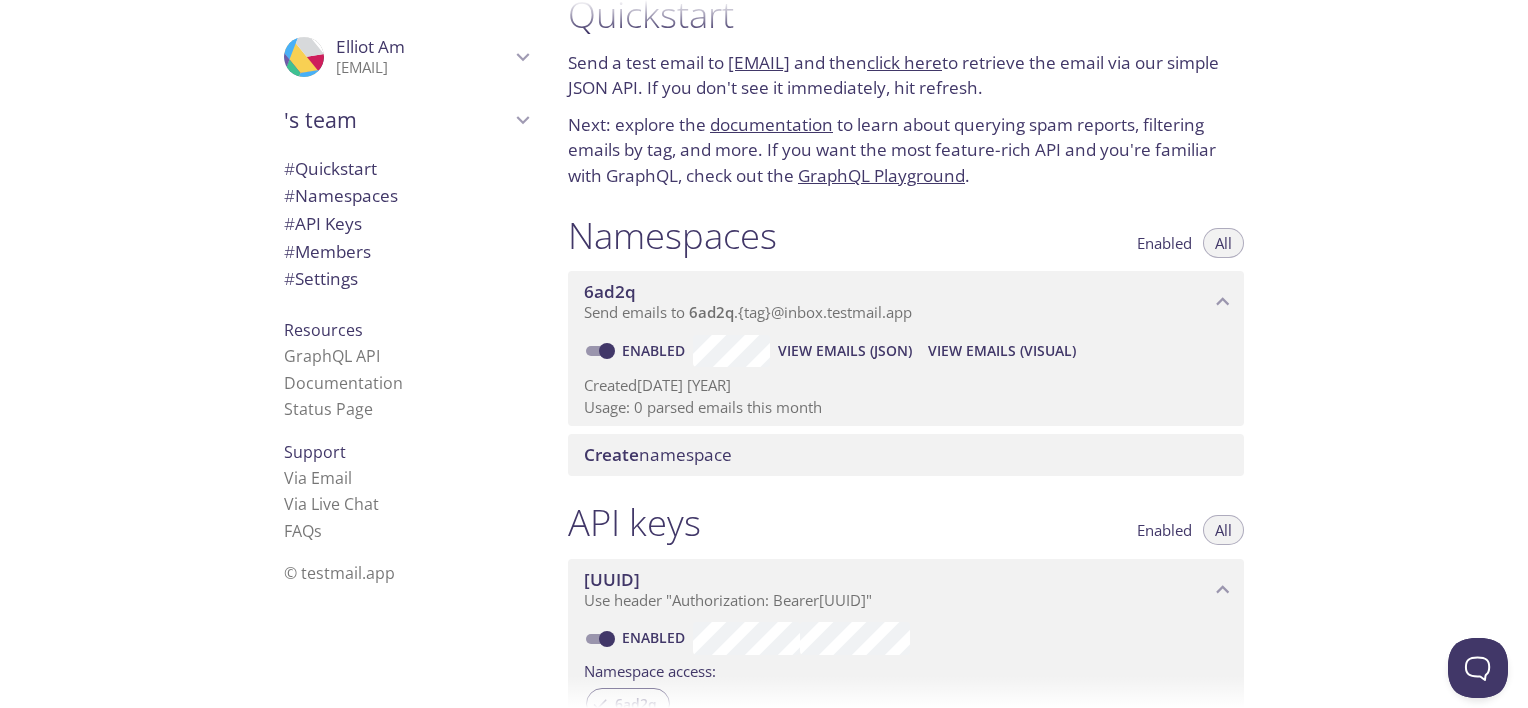 scroll, scrollTop: 0, scrollLeft: 0, axis: both 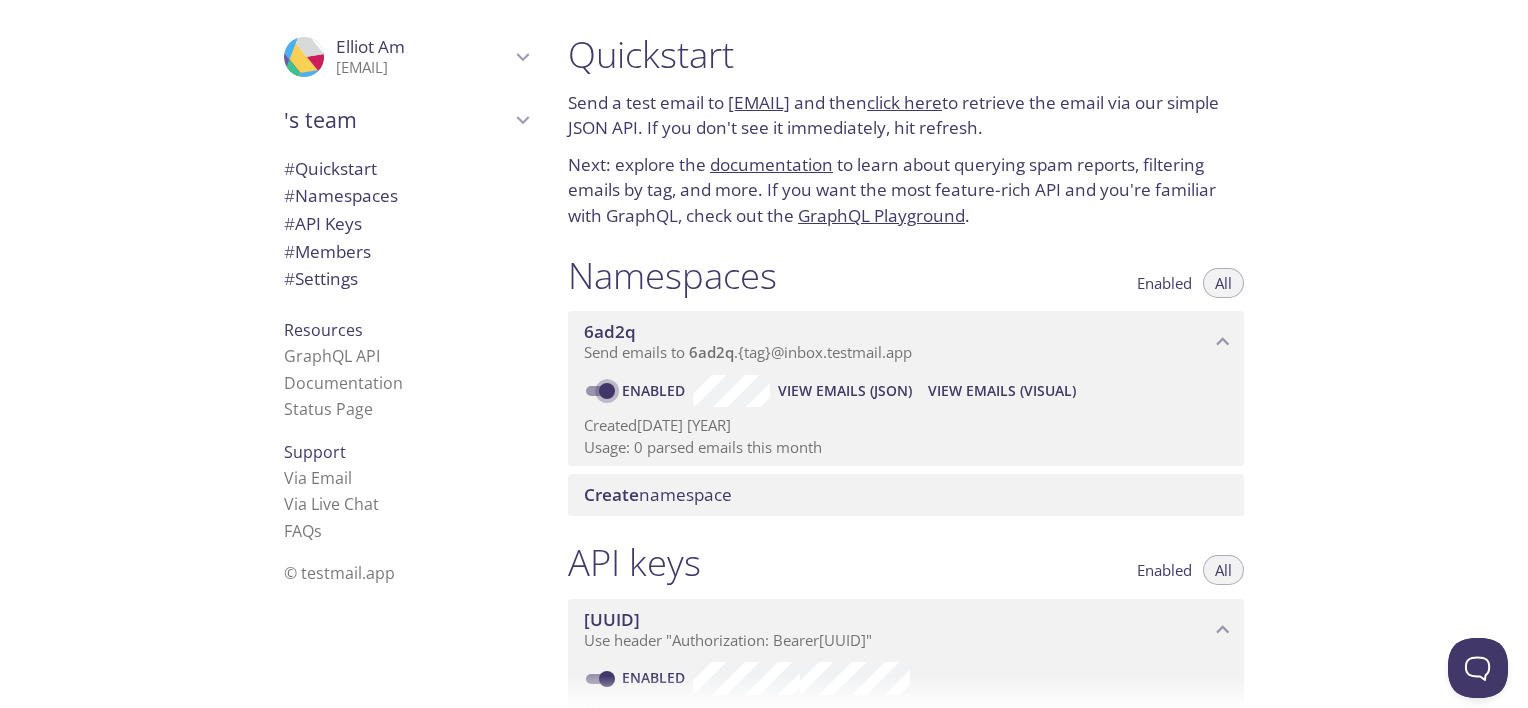 click on "Enabled" at bounding box center (607, 391) 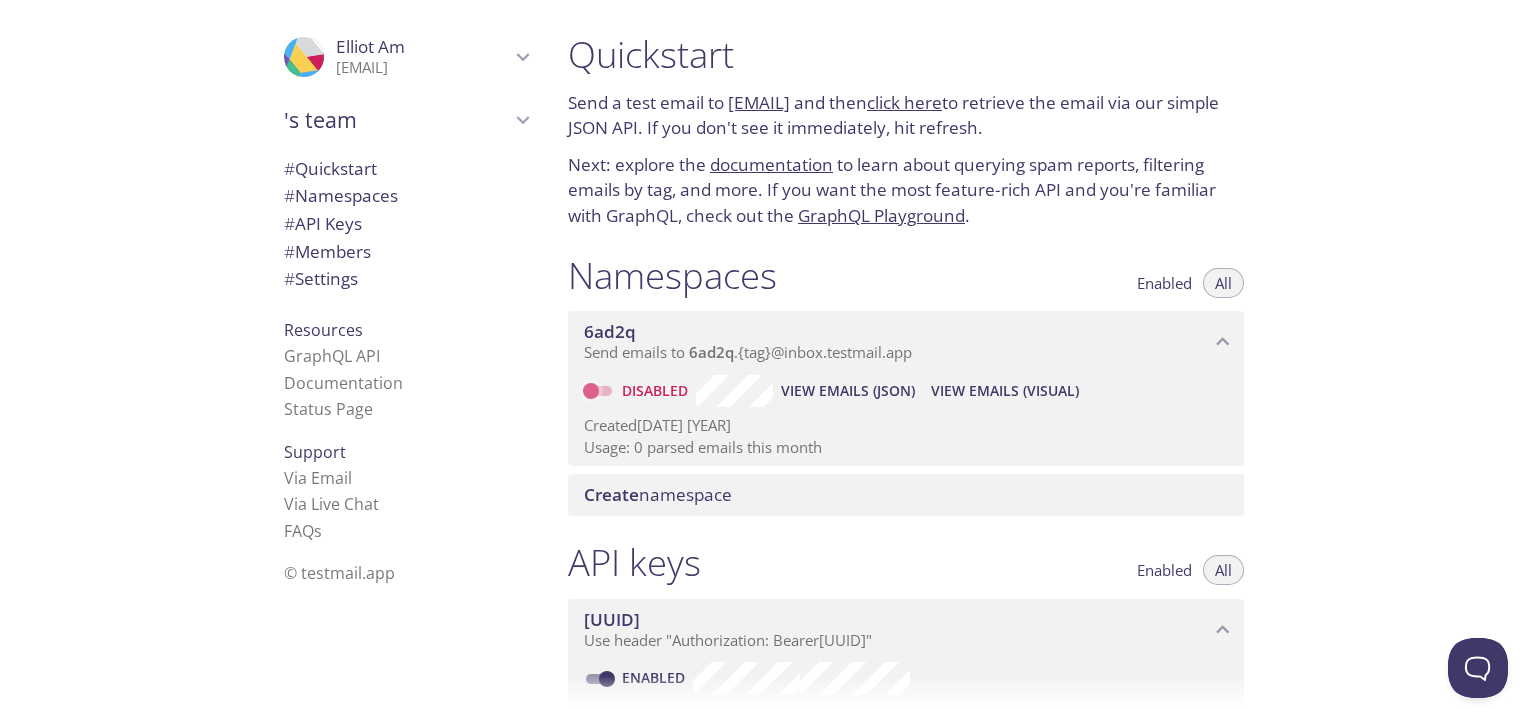 click on "Disabled" at bounding box center (591, 391) 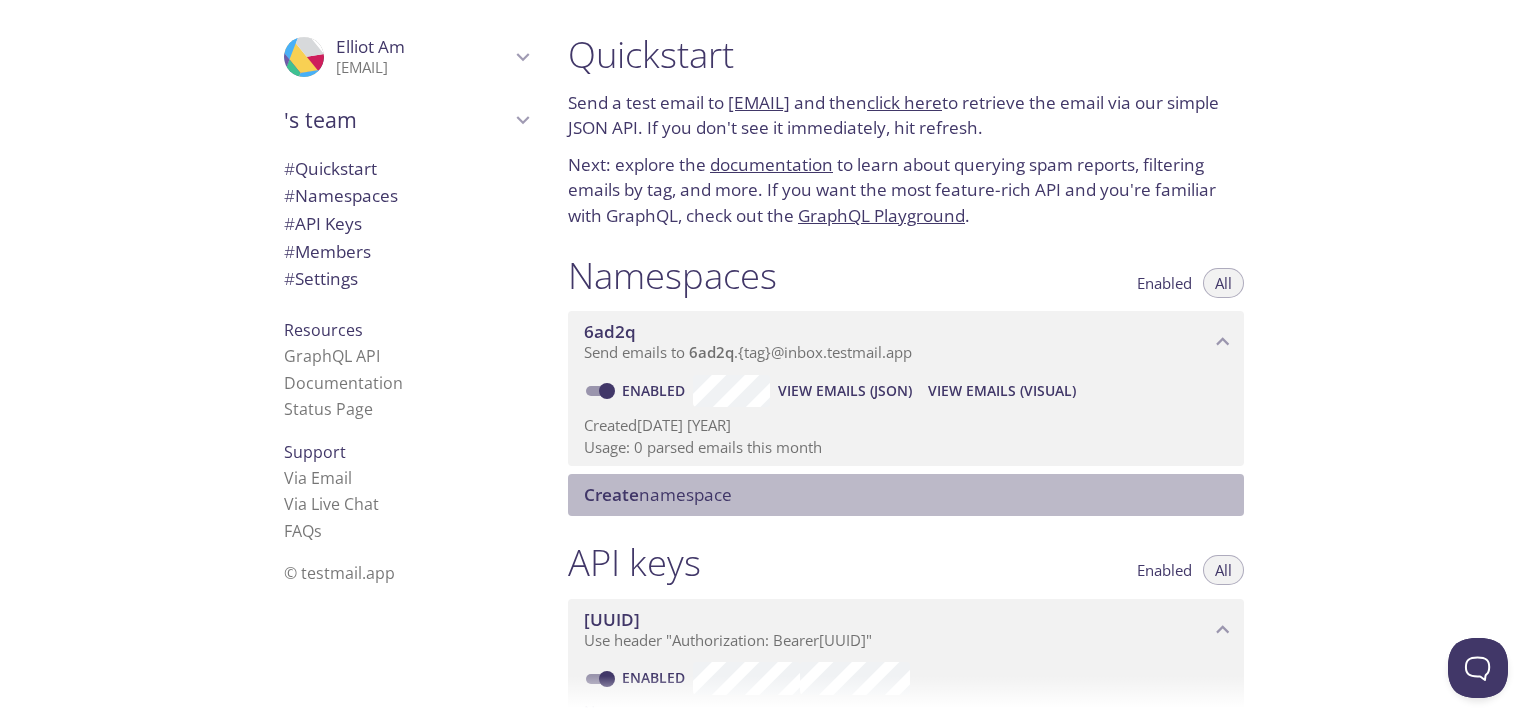 click on "Create  namespace" at bounding box center [910, 495] 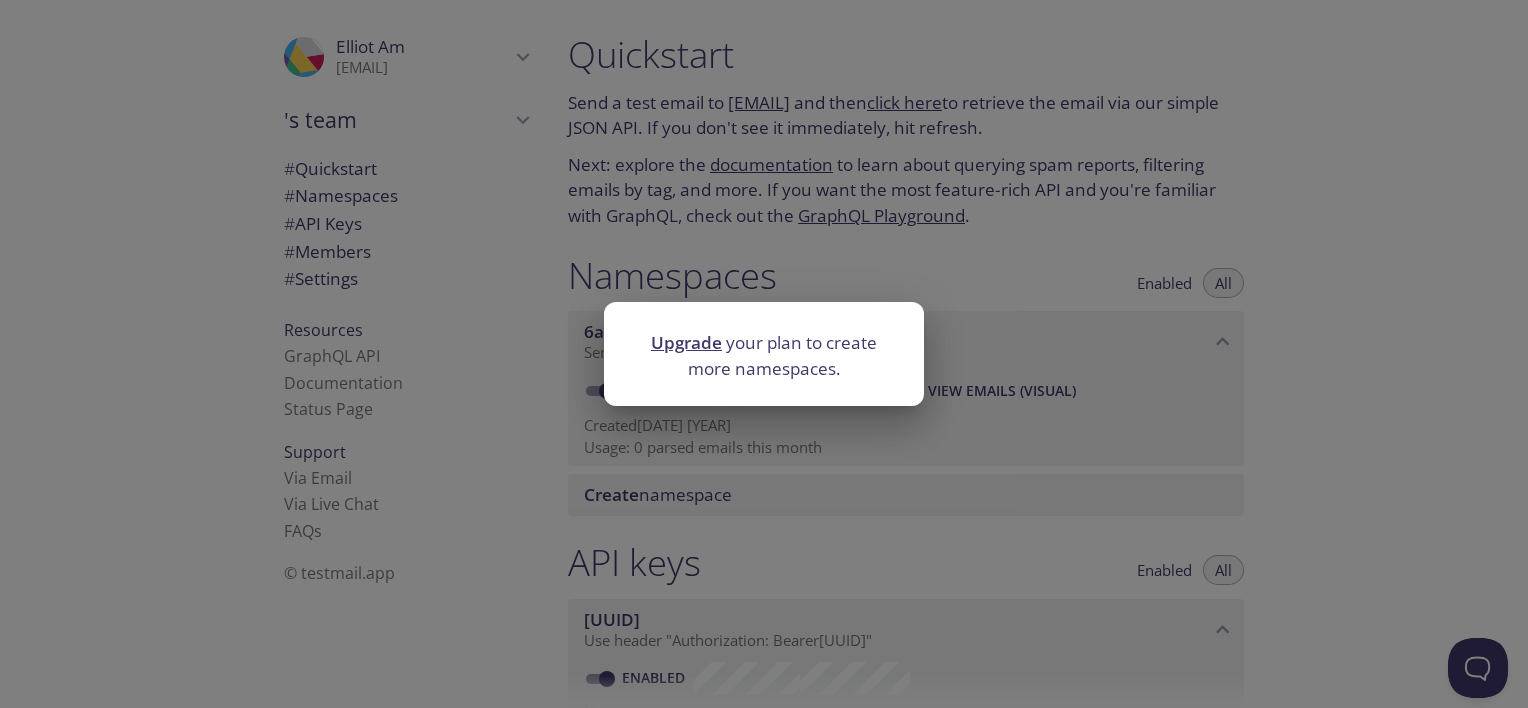 click on "Upgrade   your plan to create more namespaces." at bounding box center (764, 354) 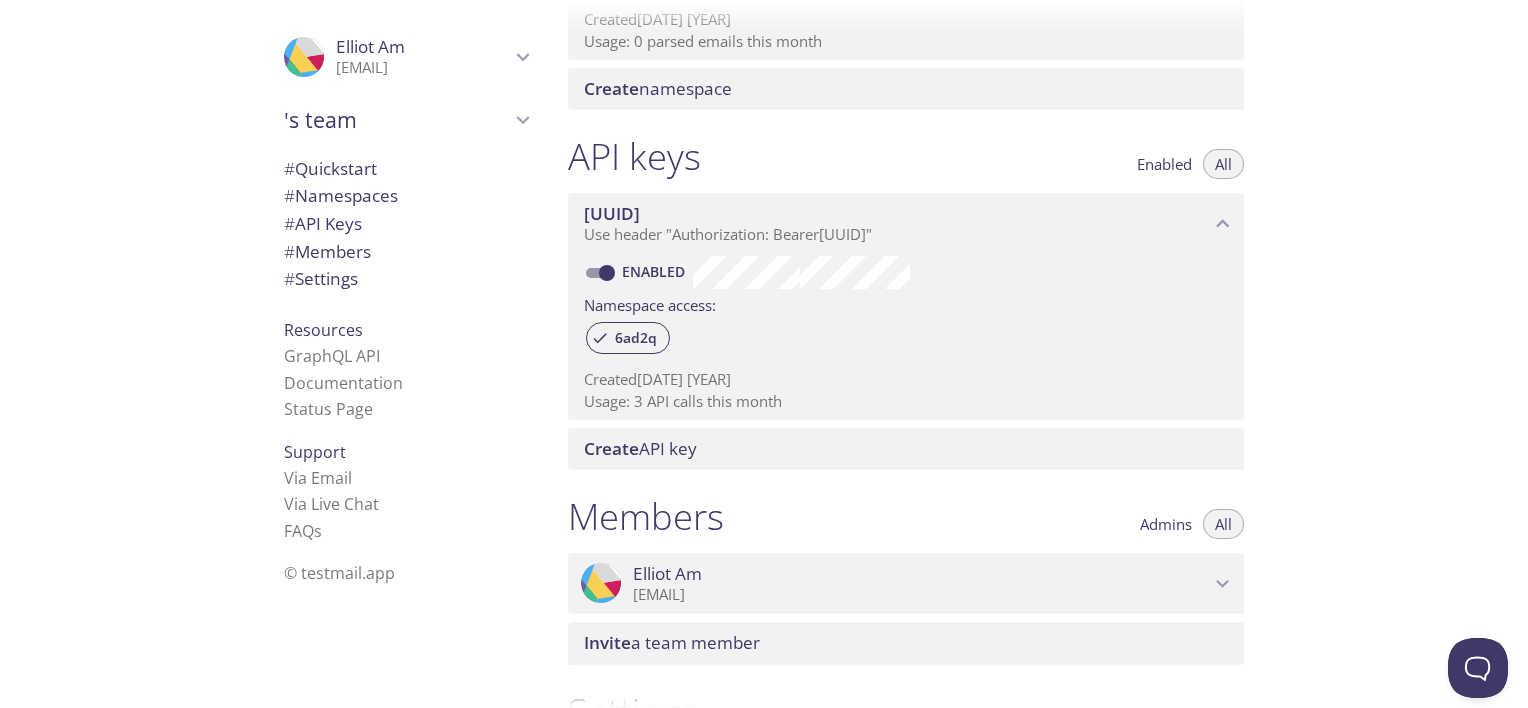 scroll, scrollTop: 408, scrollLeft: 0, axis: vertical 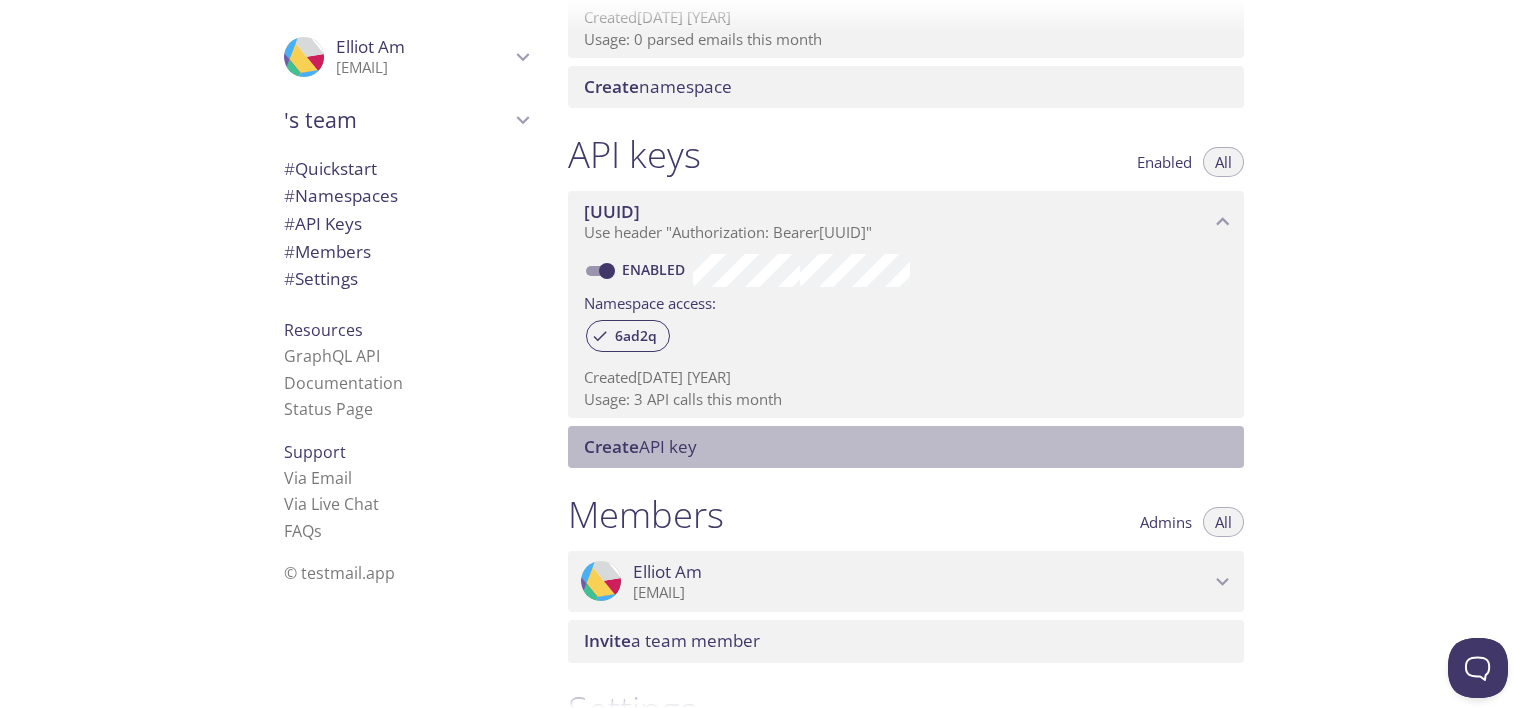 click on "Create  API key" at bounding box center [906, 447] 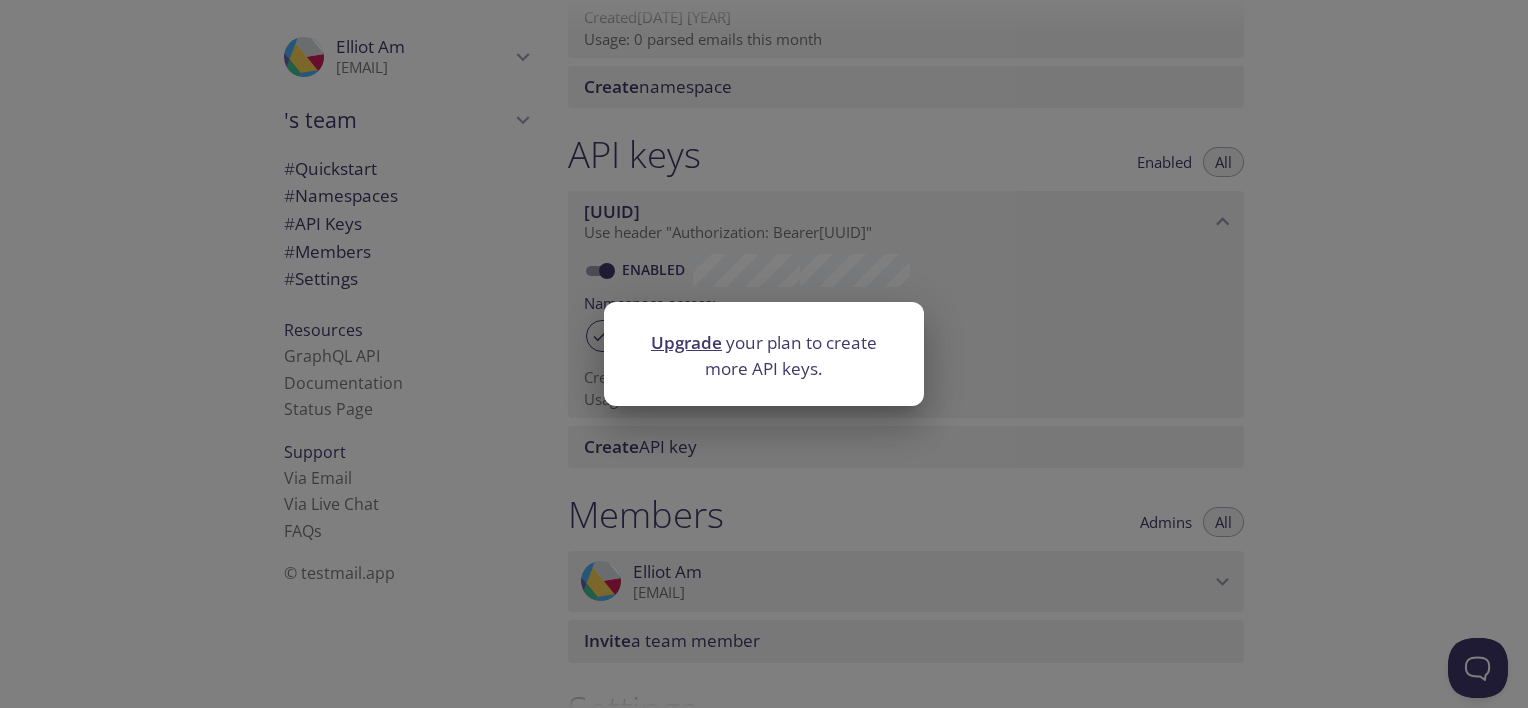 click on "Upgrade   your plan to create more API keys." at bounding box center (764, 354) 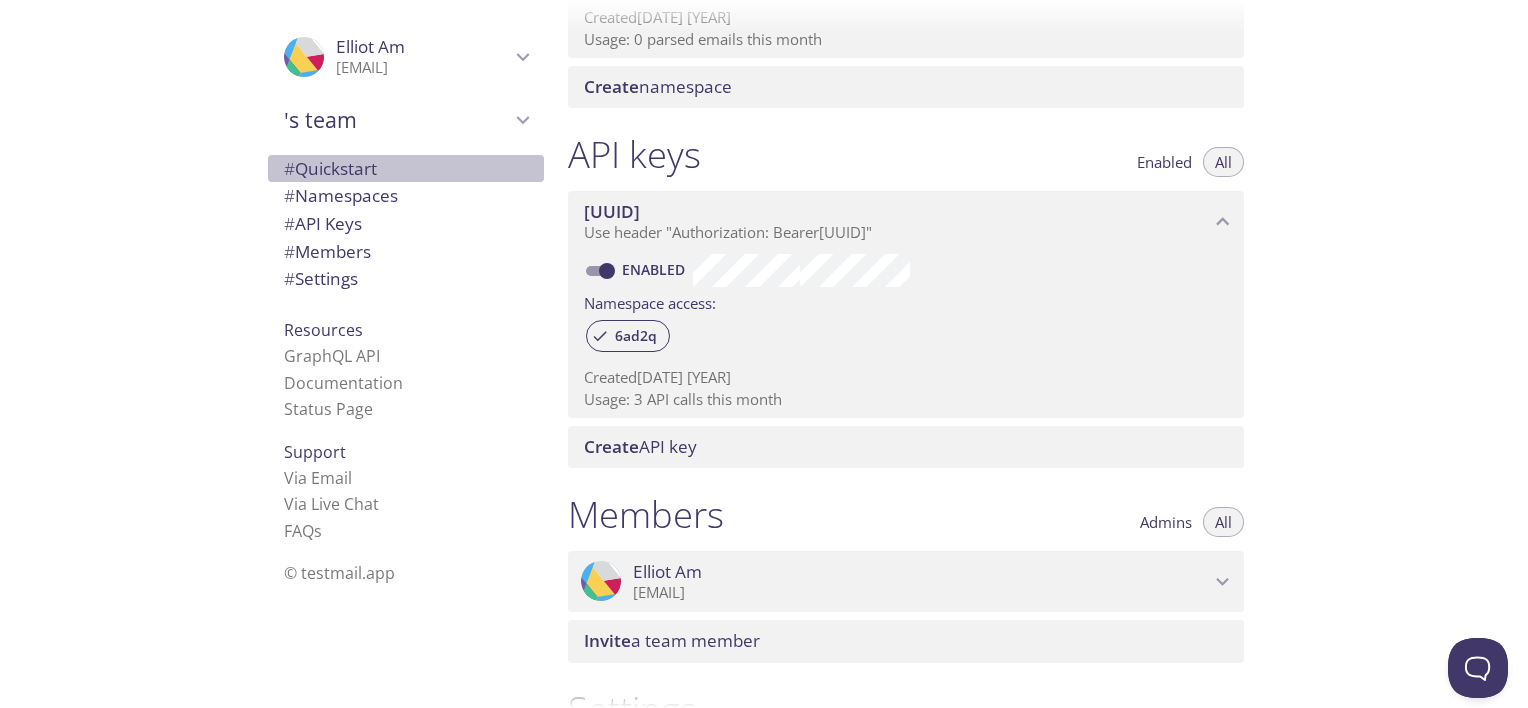 click on "#  Quickstart" at bounding box center [330, 168] 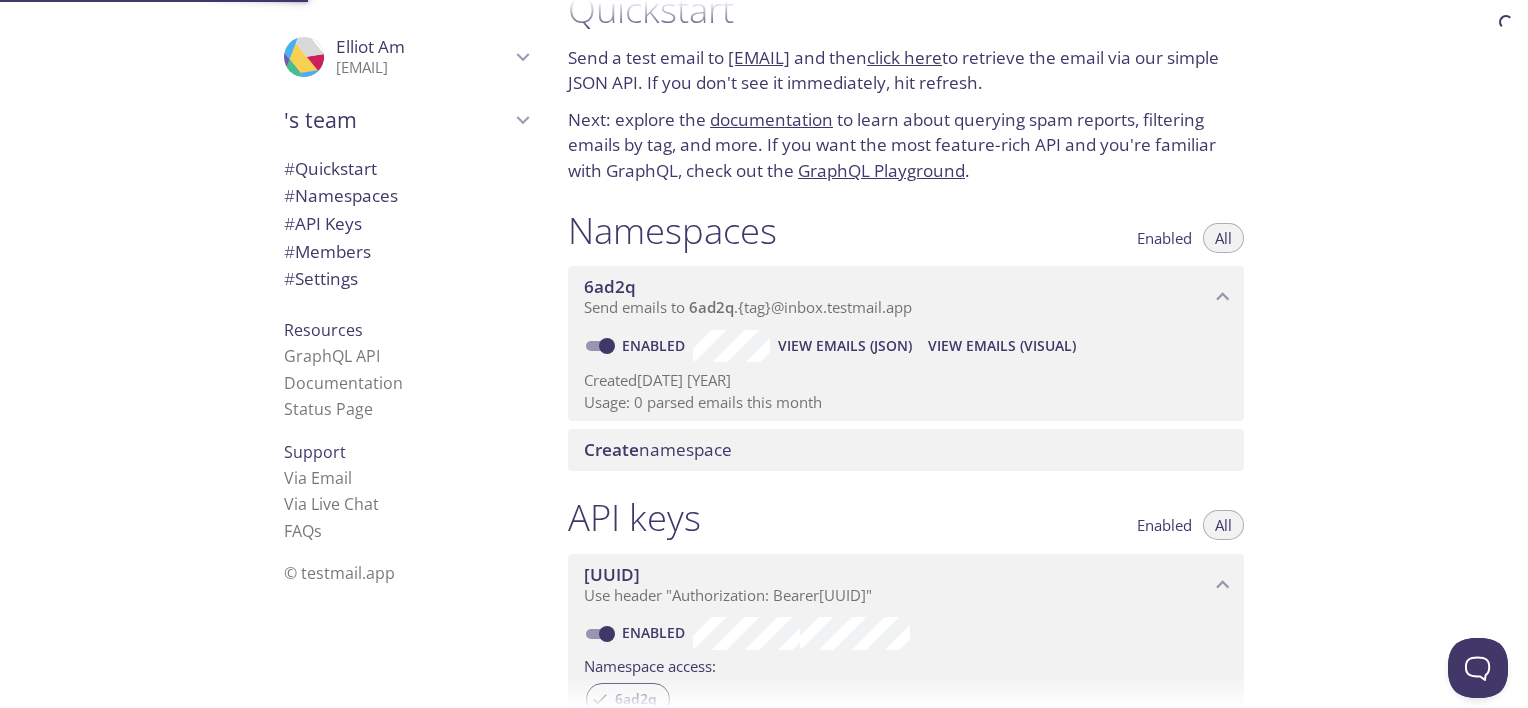scroll, scrollTop: 32, scrollLeft: 0, axis: vertical 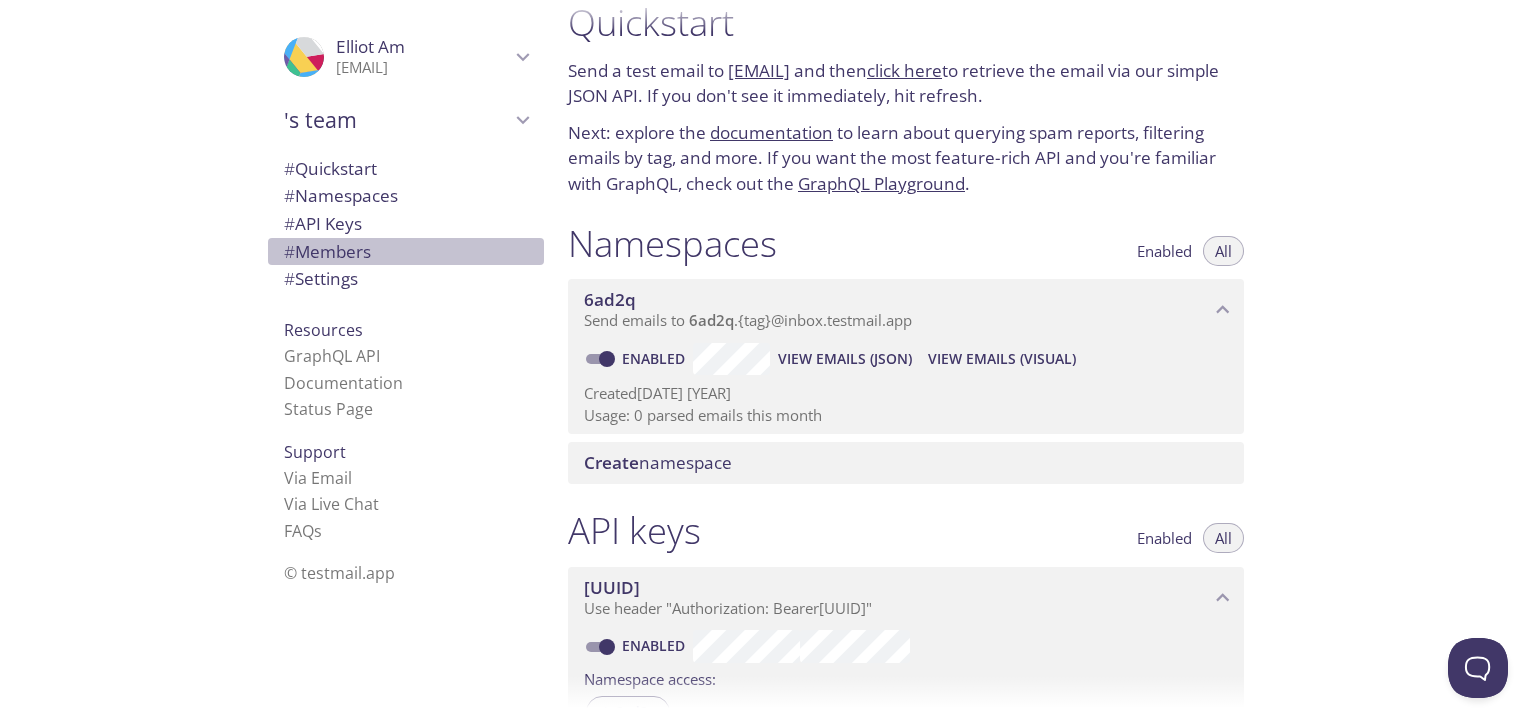 click on "#  Members" at bounding box center [406, 252] 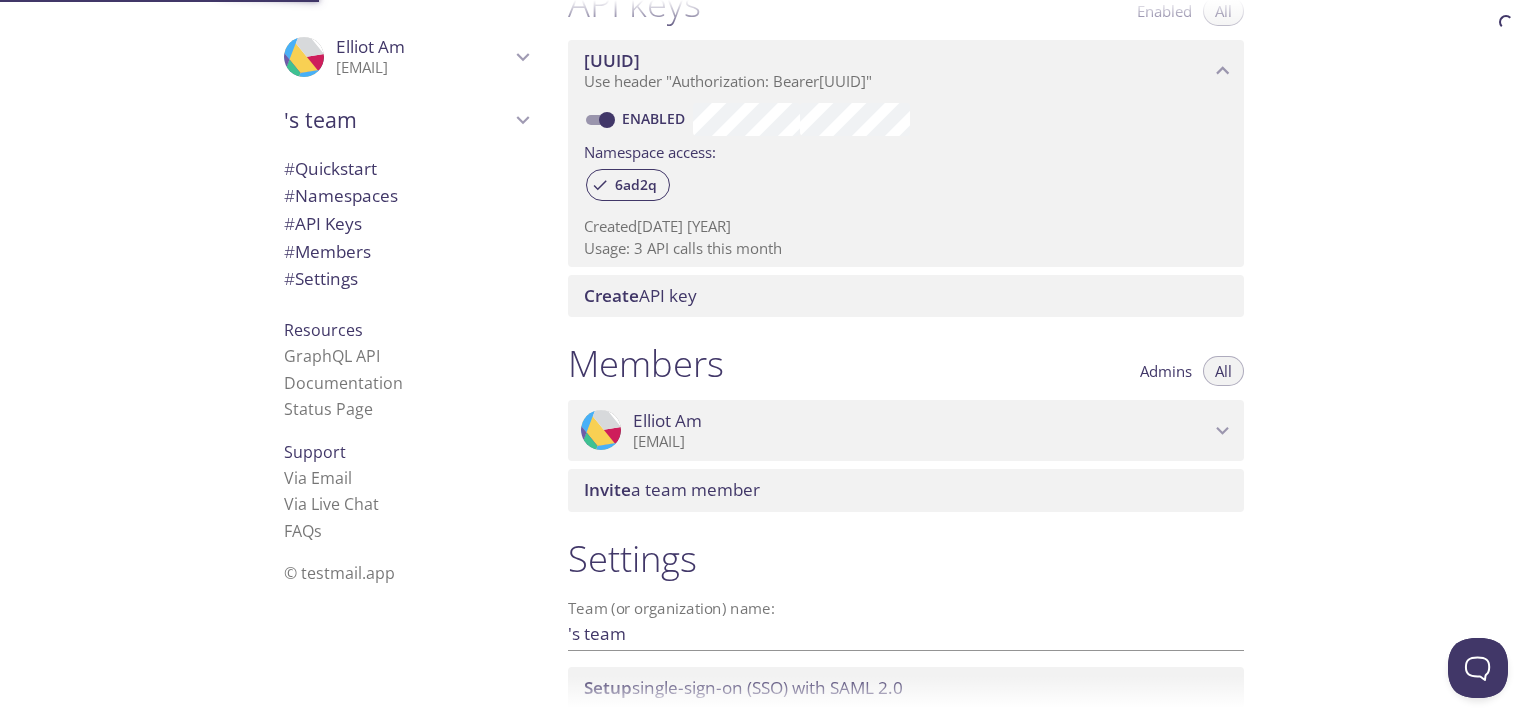 scroll, scrollTop: 714, scrollLeft: 0, axis: vertical 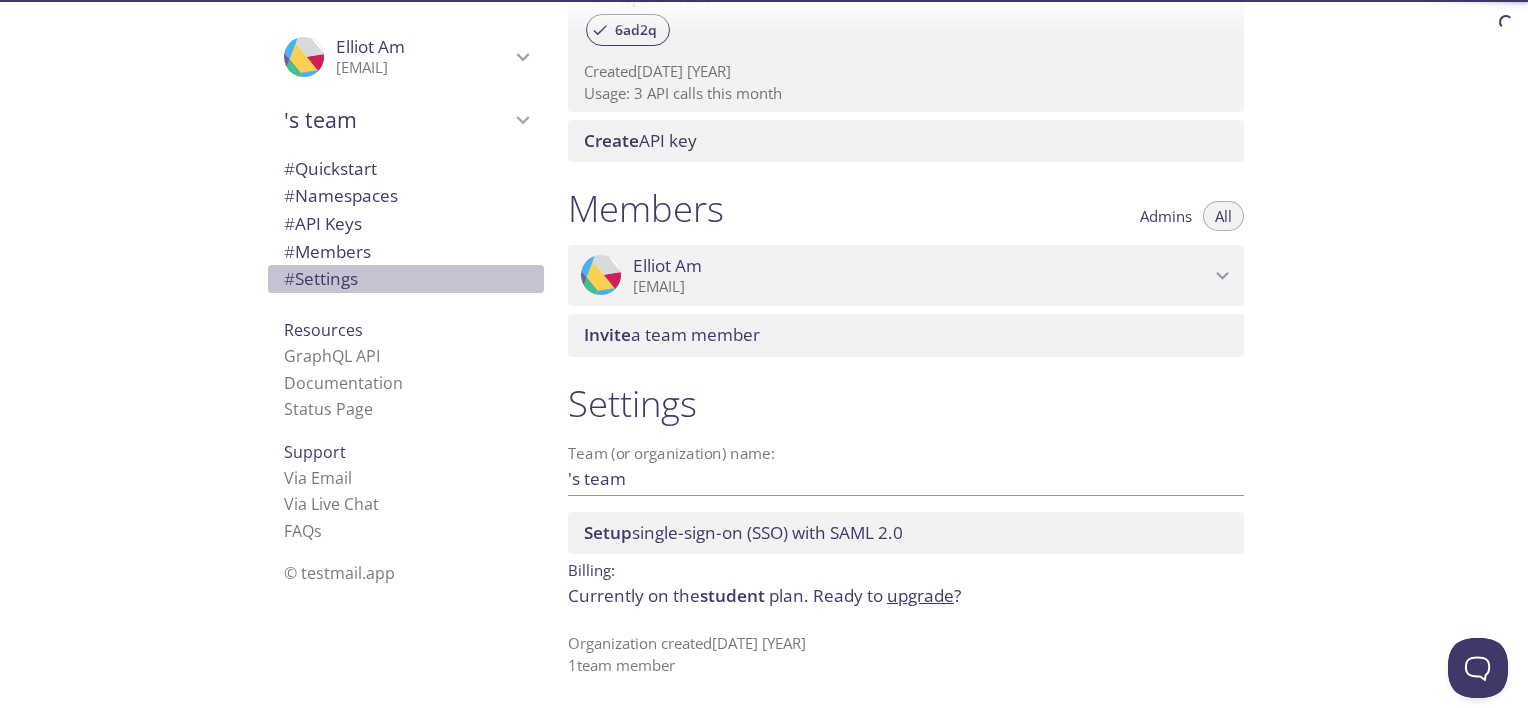 click on "#  Settings" at bounding box center [321, 278] 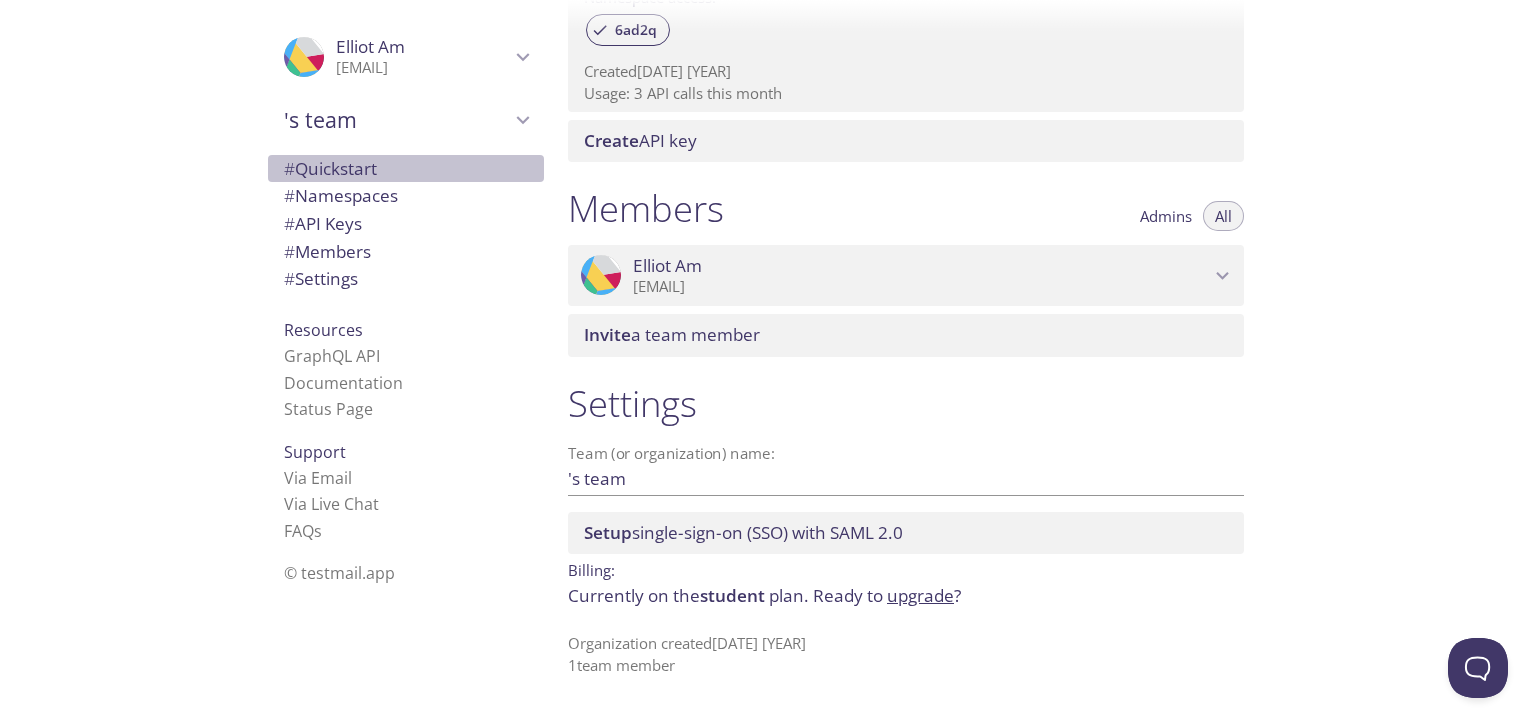 click on "#  Quickstart" at bounding box center (406, 169) 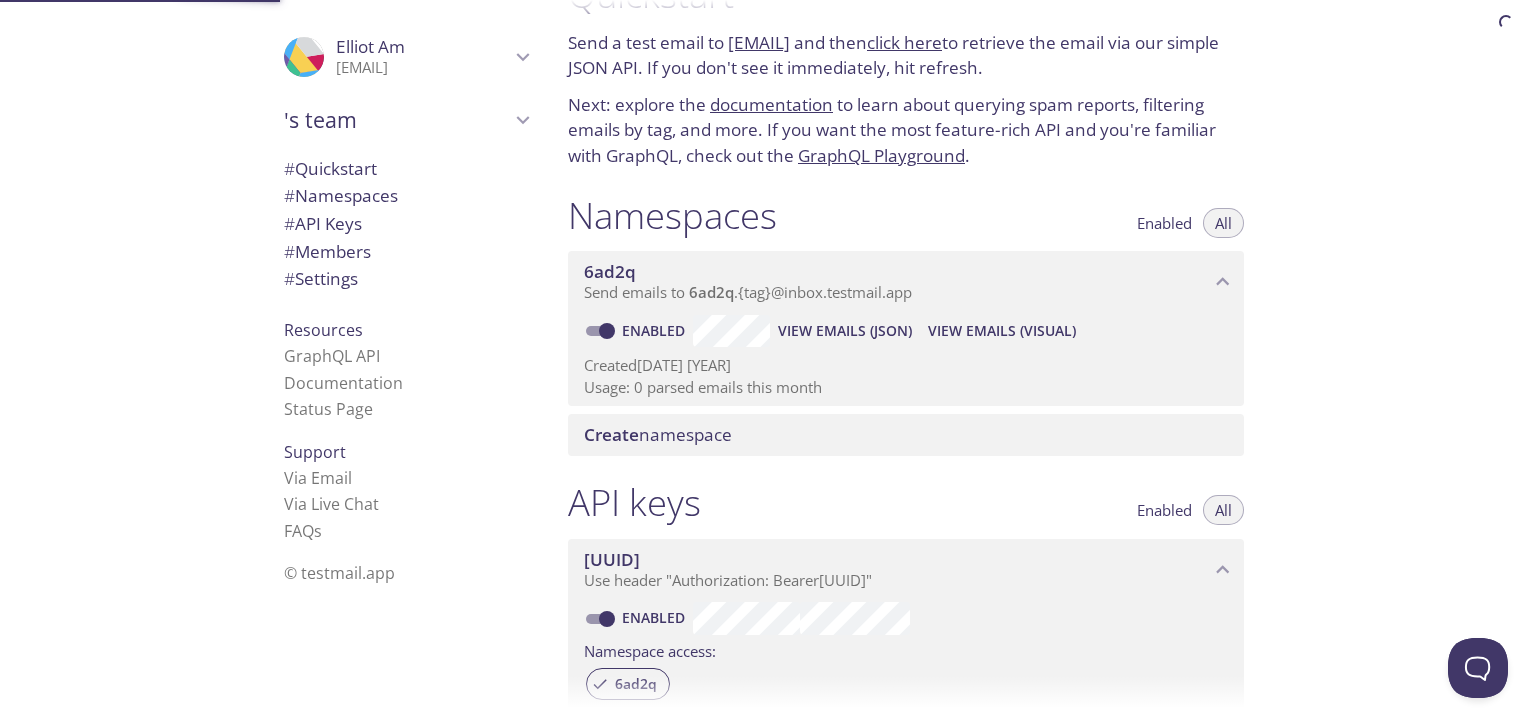 scroll, scrollTop: 32, scrollLeft: 0, axis: vertical 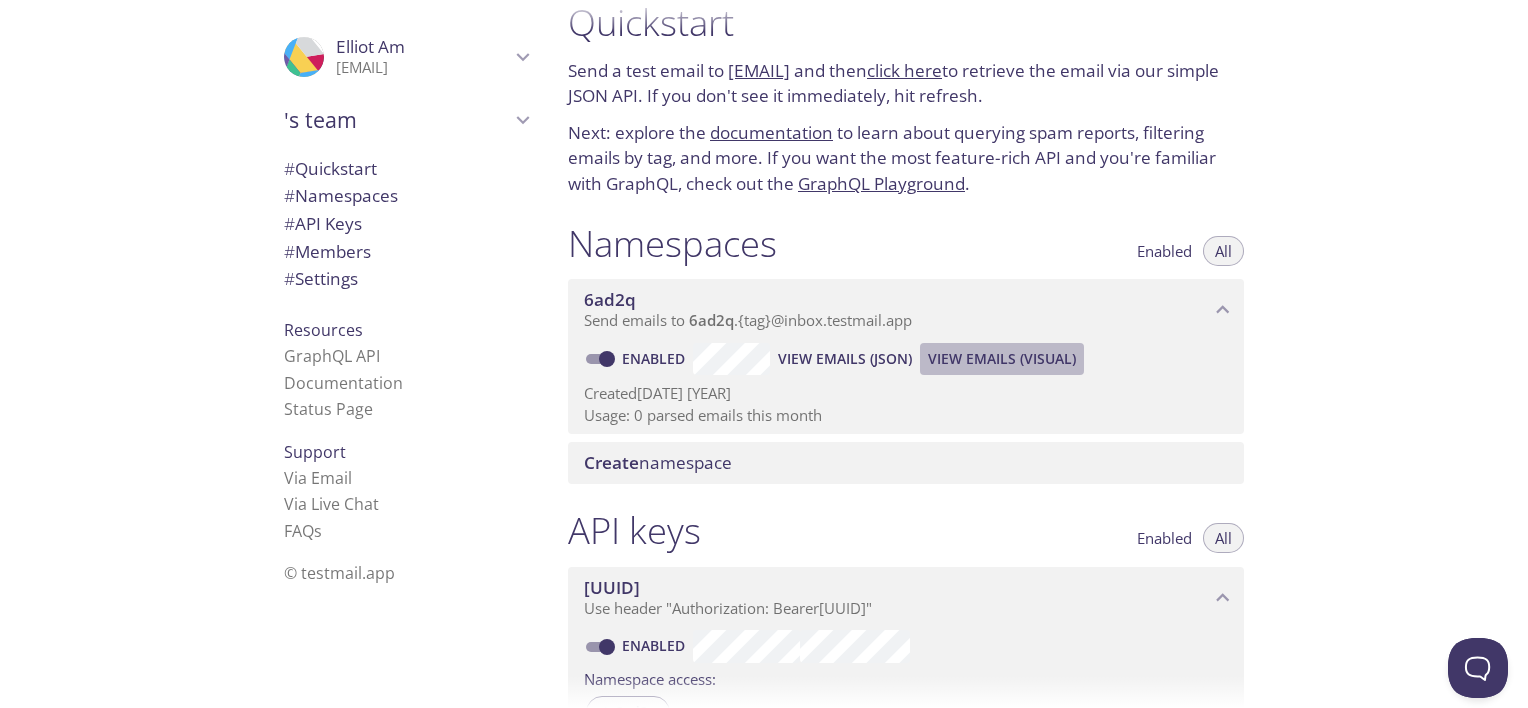 click on "View Emails (Visual)" at bounding box center [845, 359] 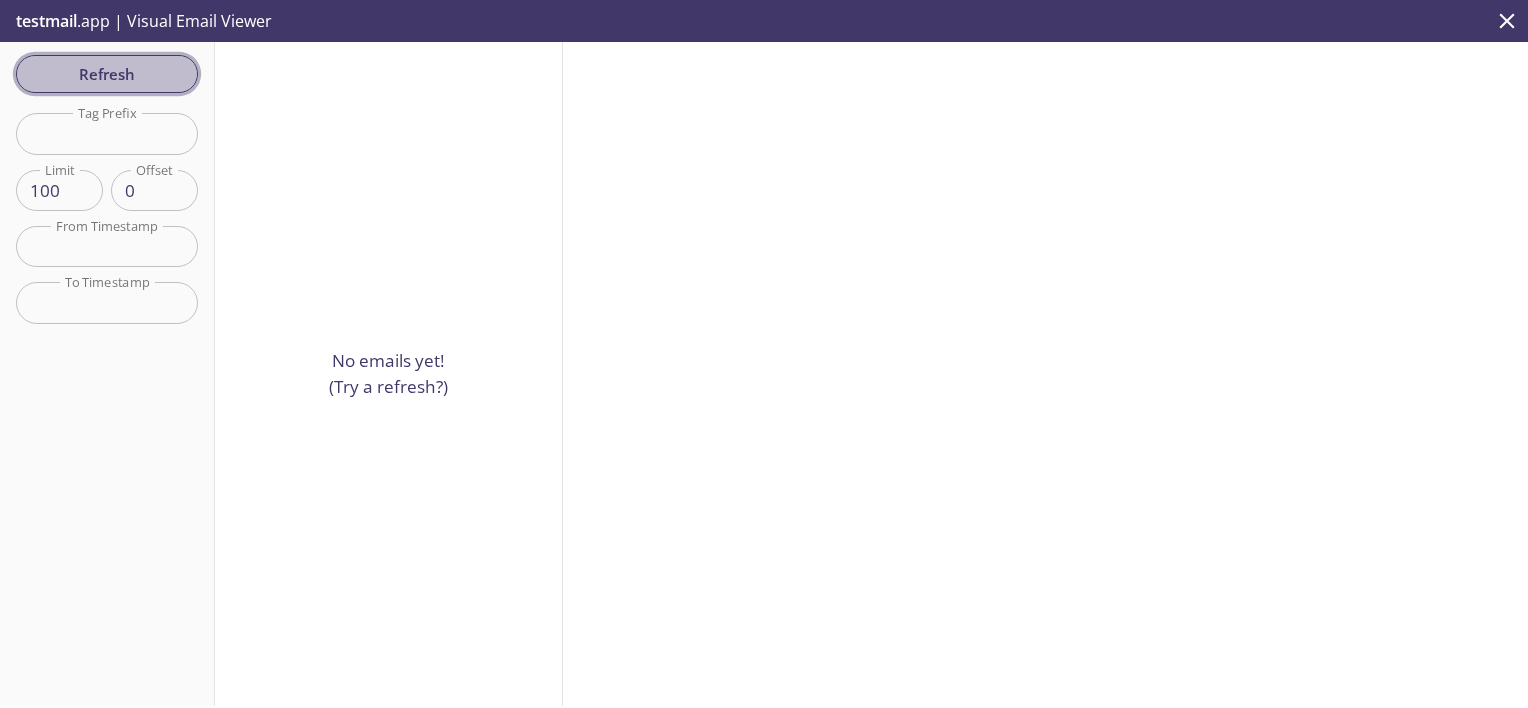 click on "Refresh" at bounding box center (107, 74) 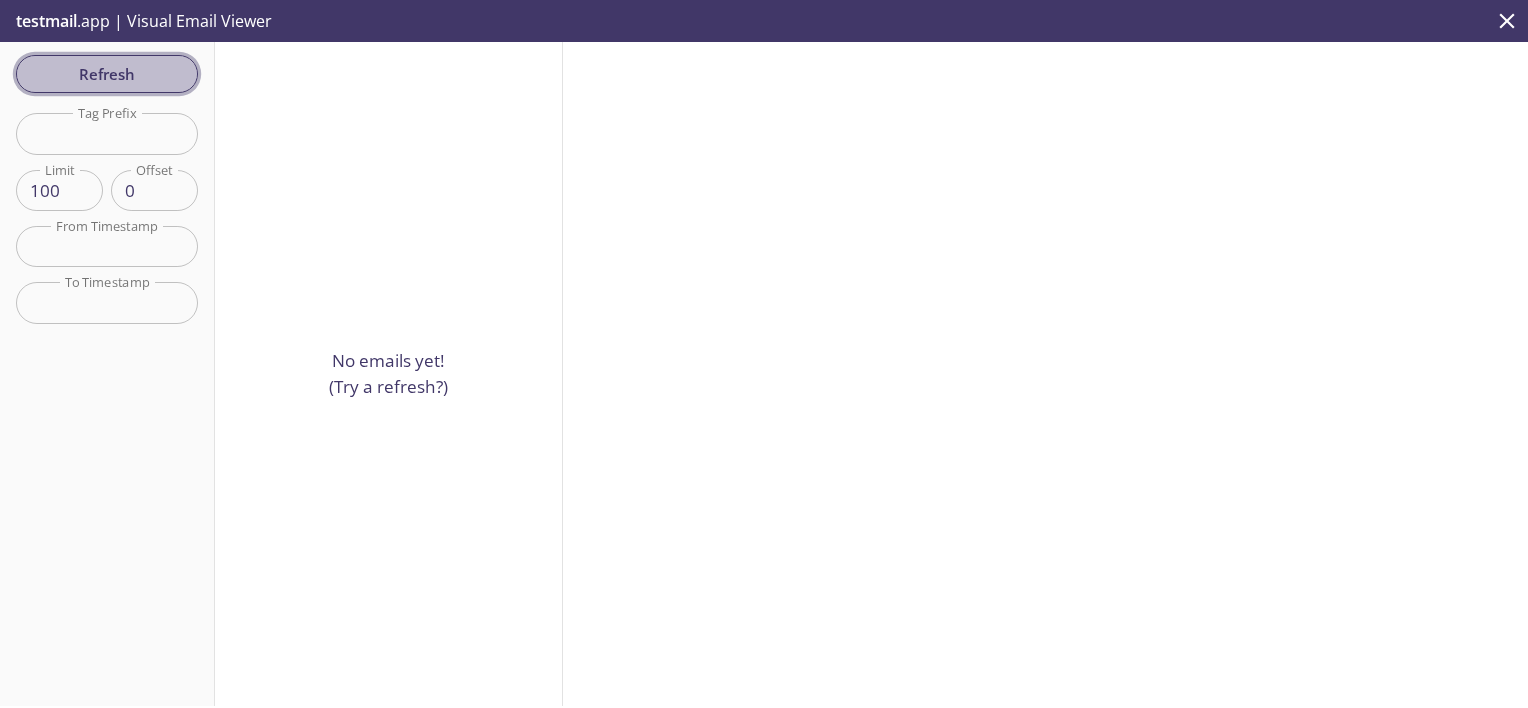 click on "Refresh" at bounding box center [107, 74] 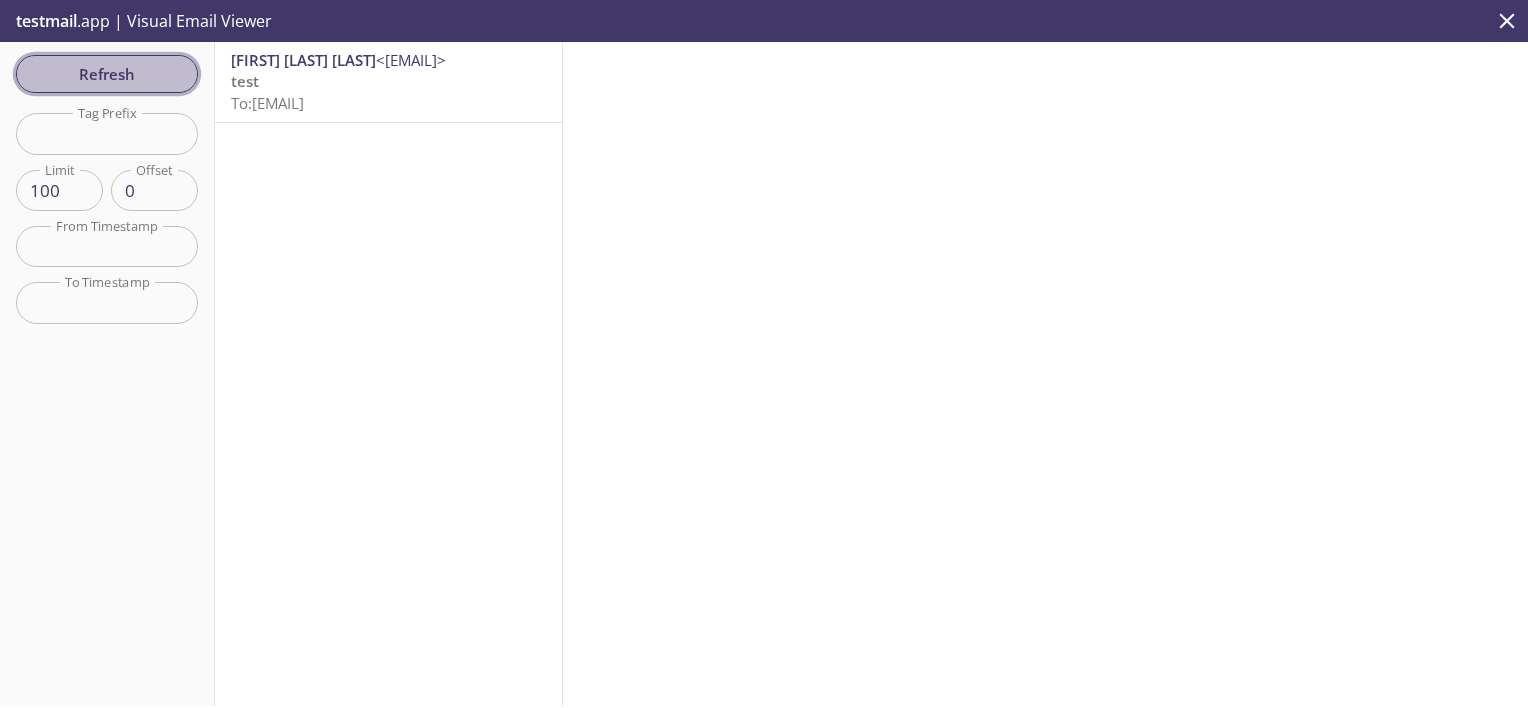 click on "Refresh" at bounding box center (107, 74) 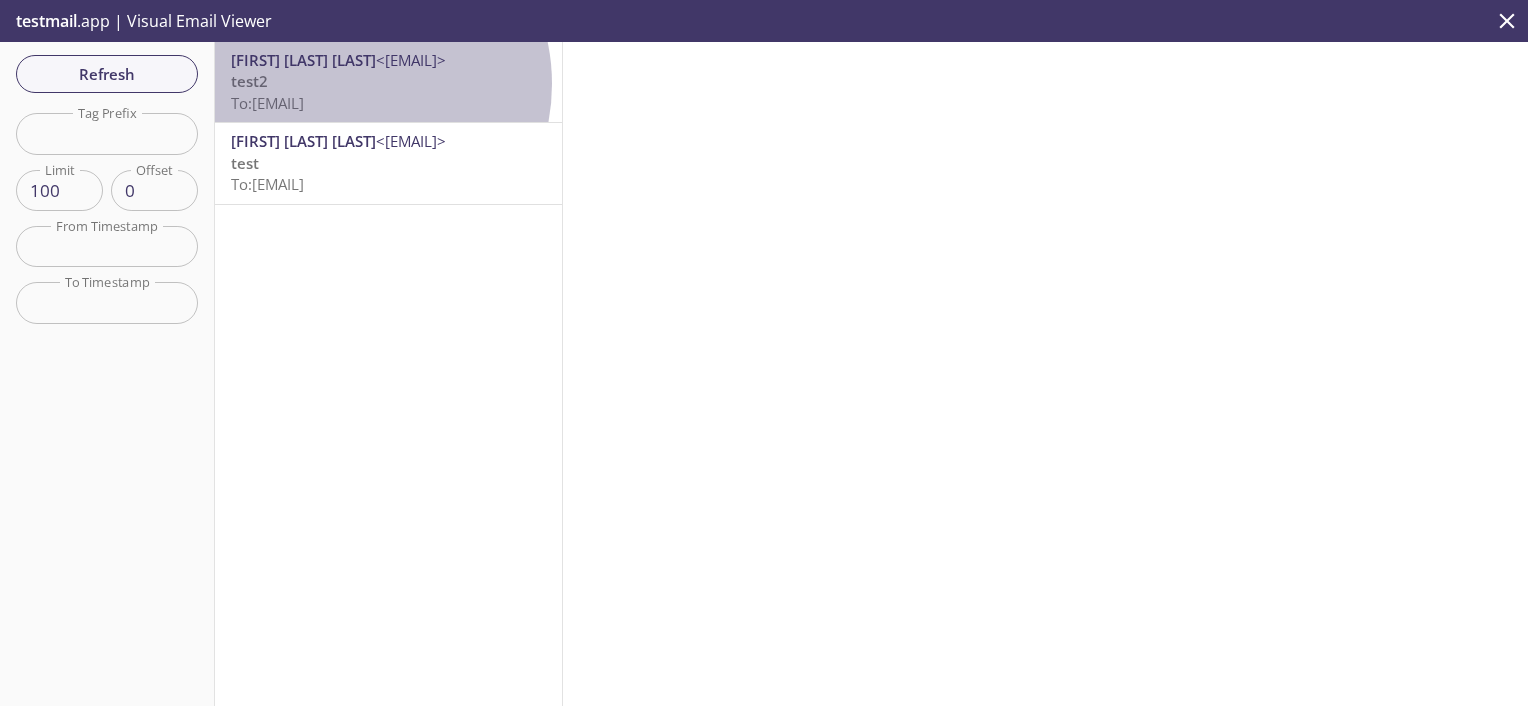 click on "test2 To:  6ad2q.omid@inbox.testmail.app" at bounding box center [388, 92] 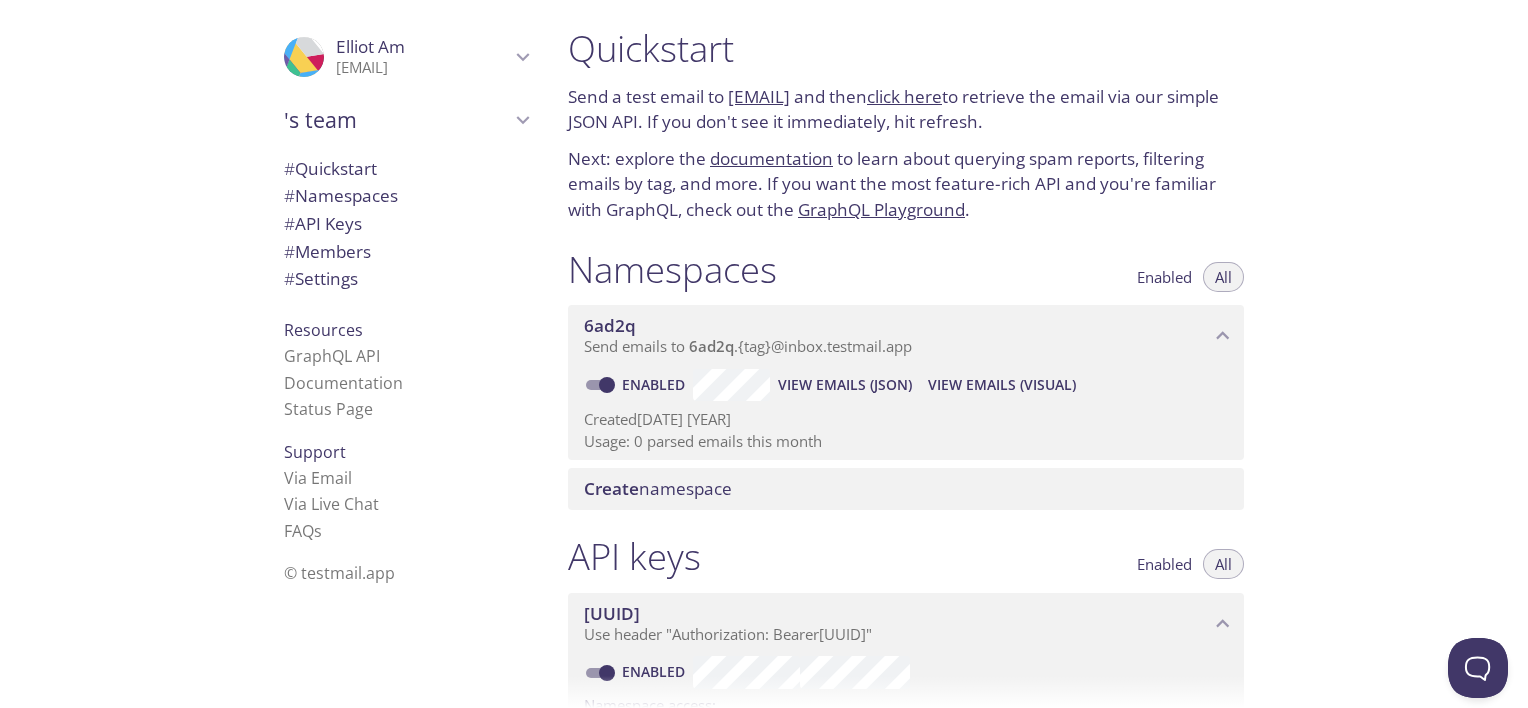 scroll, scrollTop: 0, scrollLeft: 0, axis: both 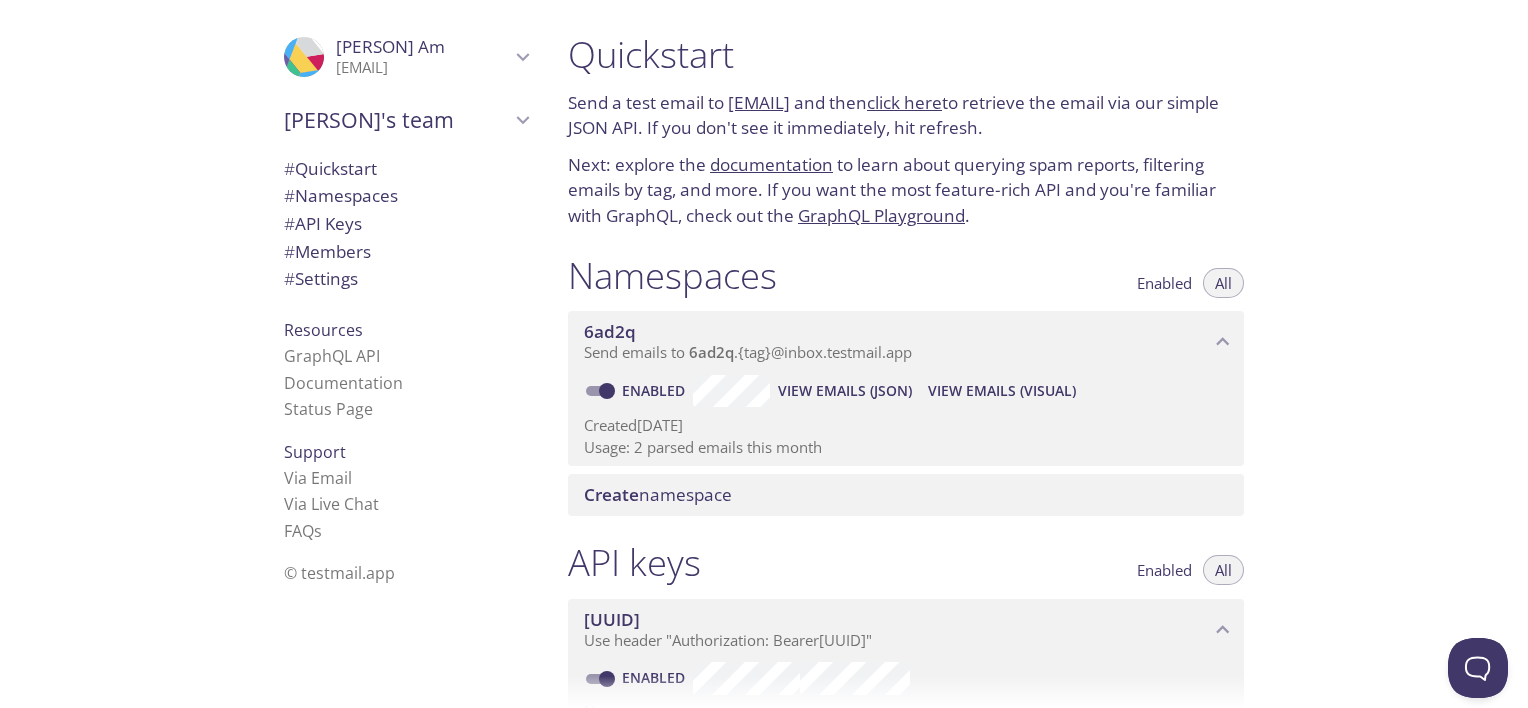 click on "Namespaces Enabled All" at bounding box center [906, 278] 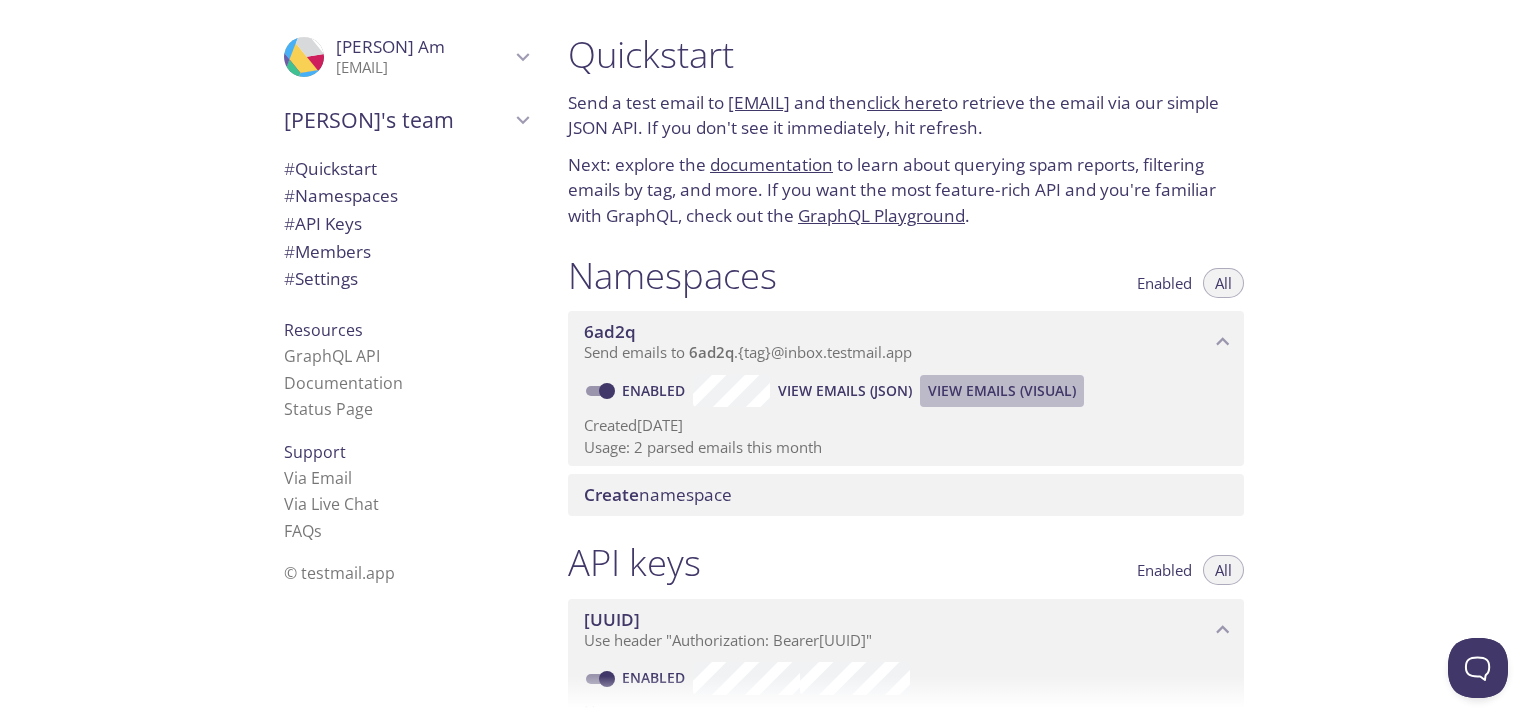 click on "View Emails (Visual)" at bounding box center (845, 391) 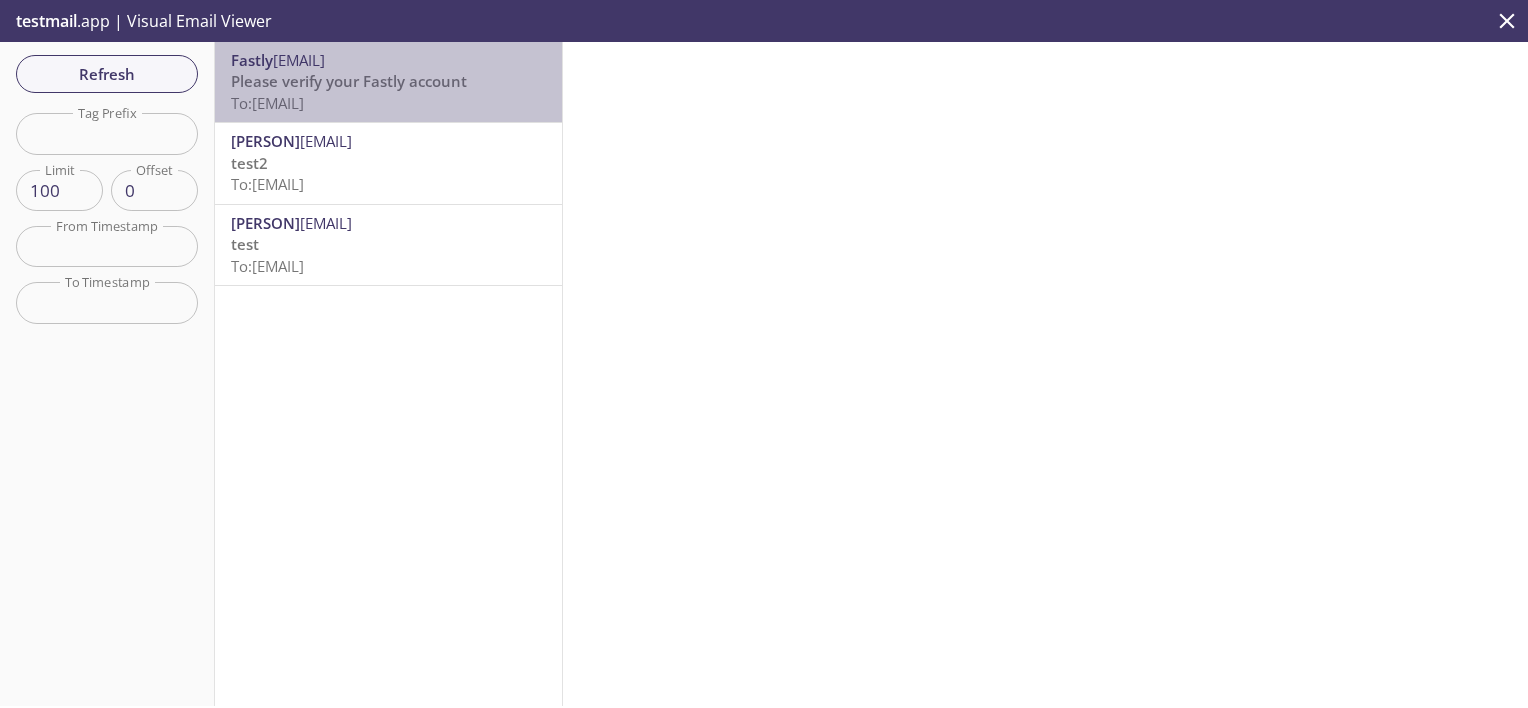 click on "Please verify your Fastly account" at bounding box center [349, 81] 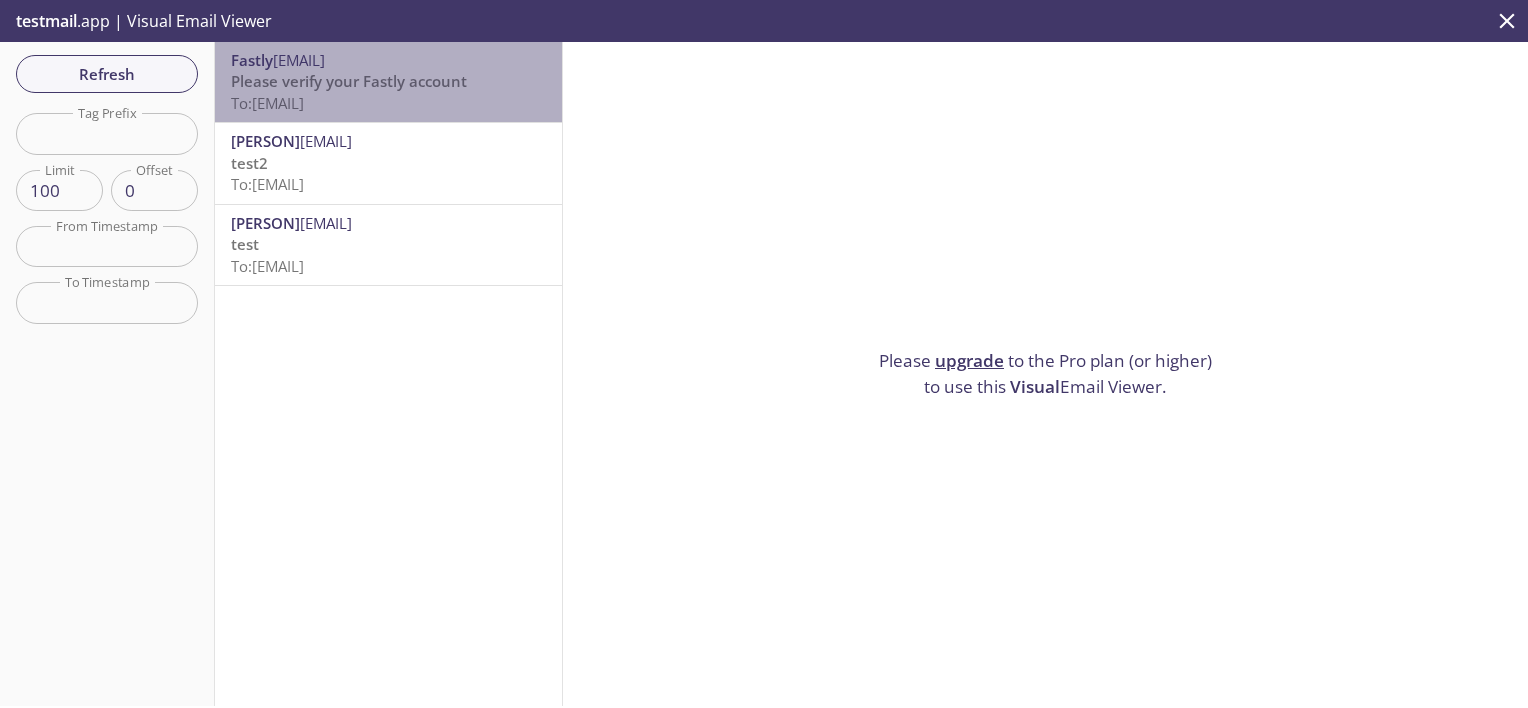 click on "Please verify your Fastly account" at bounding box center [349, 81] 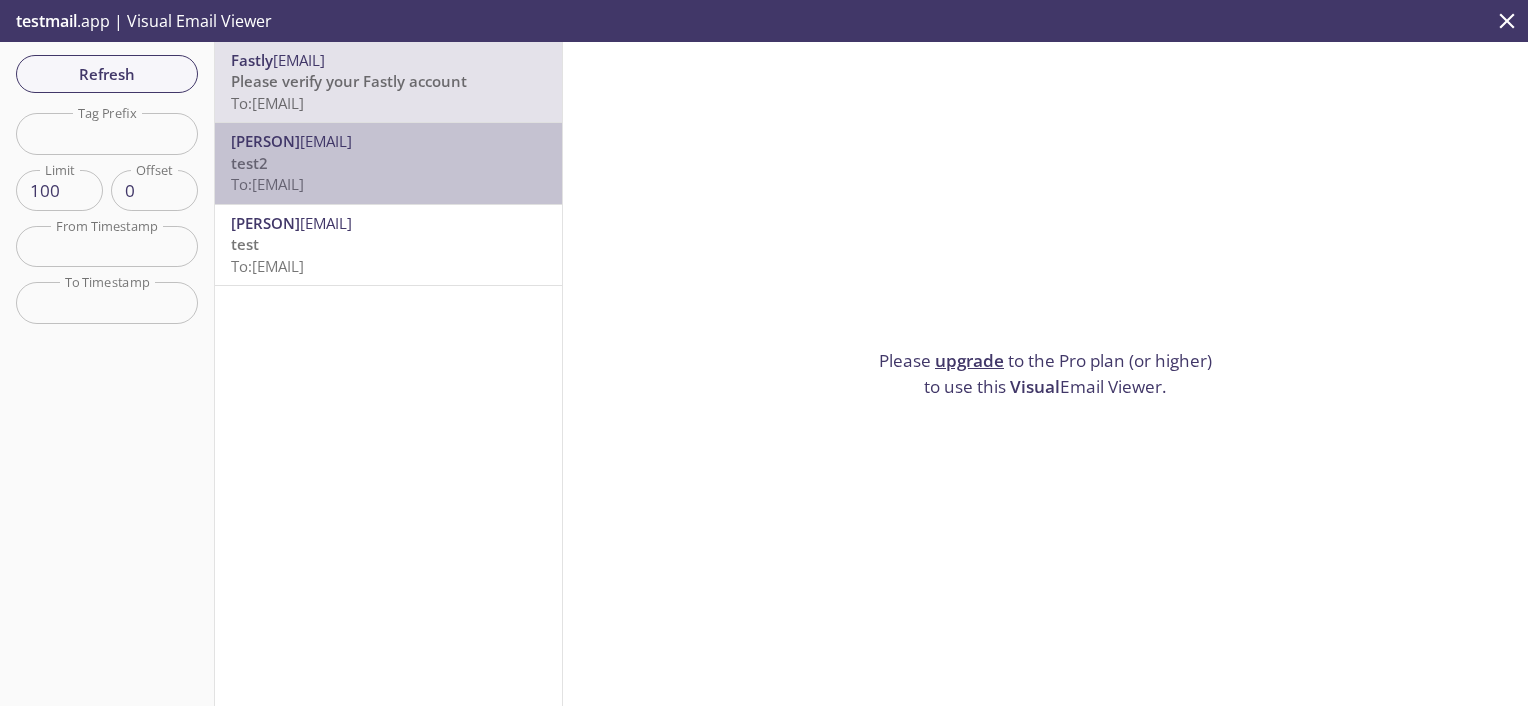 click on "To:  [EMAIL]" at bounding box center (267, 103) 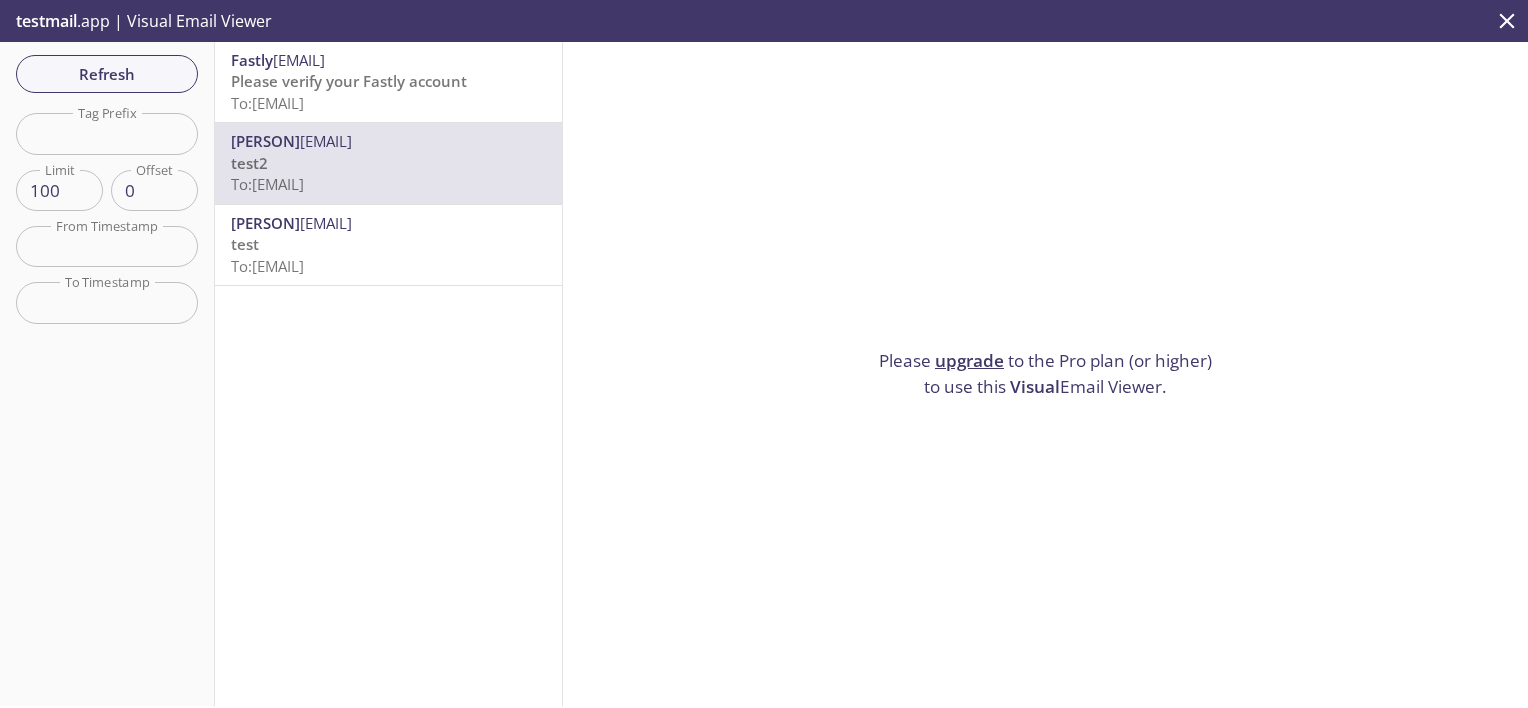 scroll, scrollTop: 32, scrollLeft: 0, axis: vertical 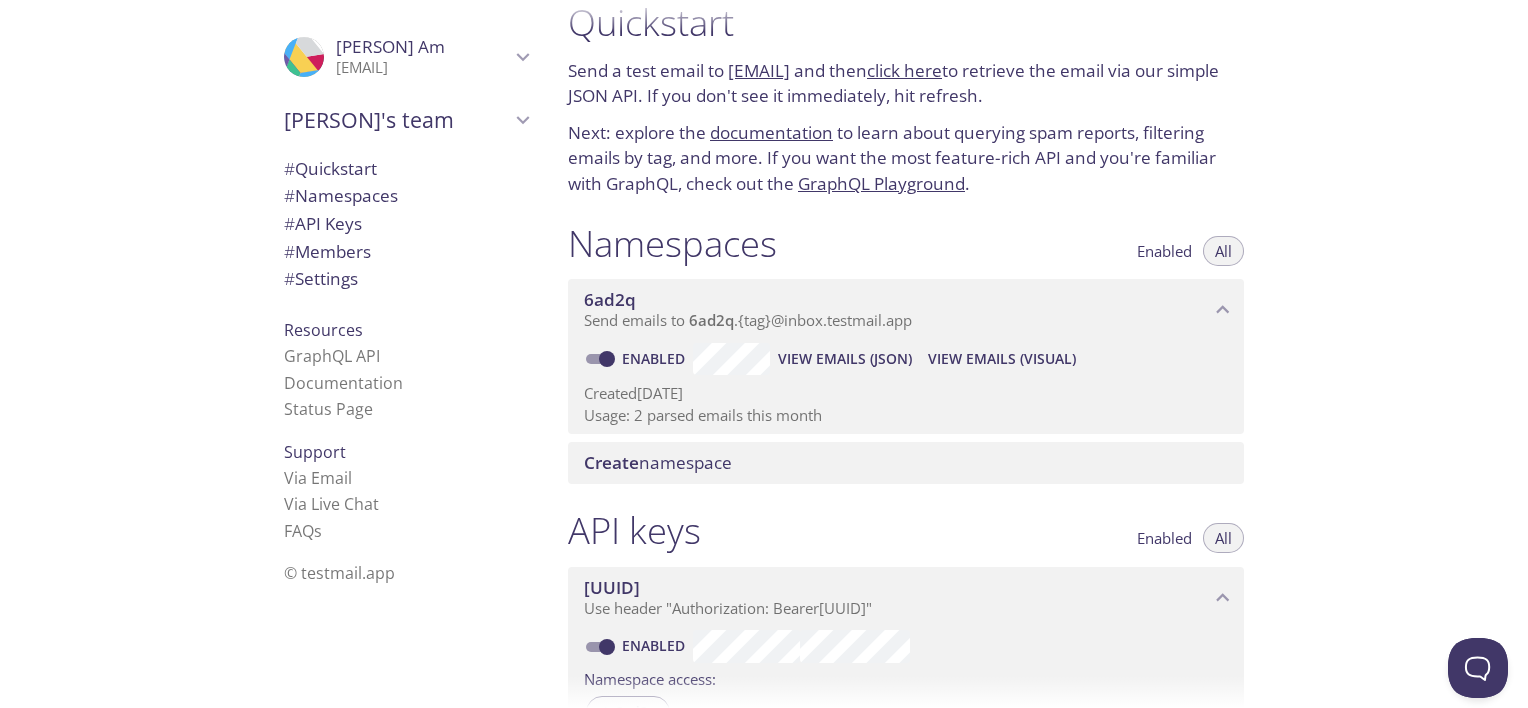 click on "View Emails (JSON)" at bounding box center [845, 359] 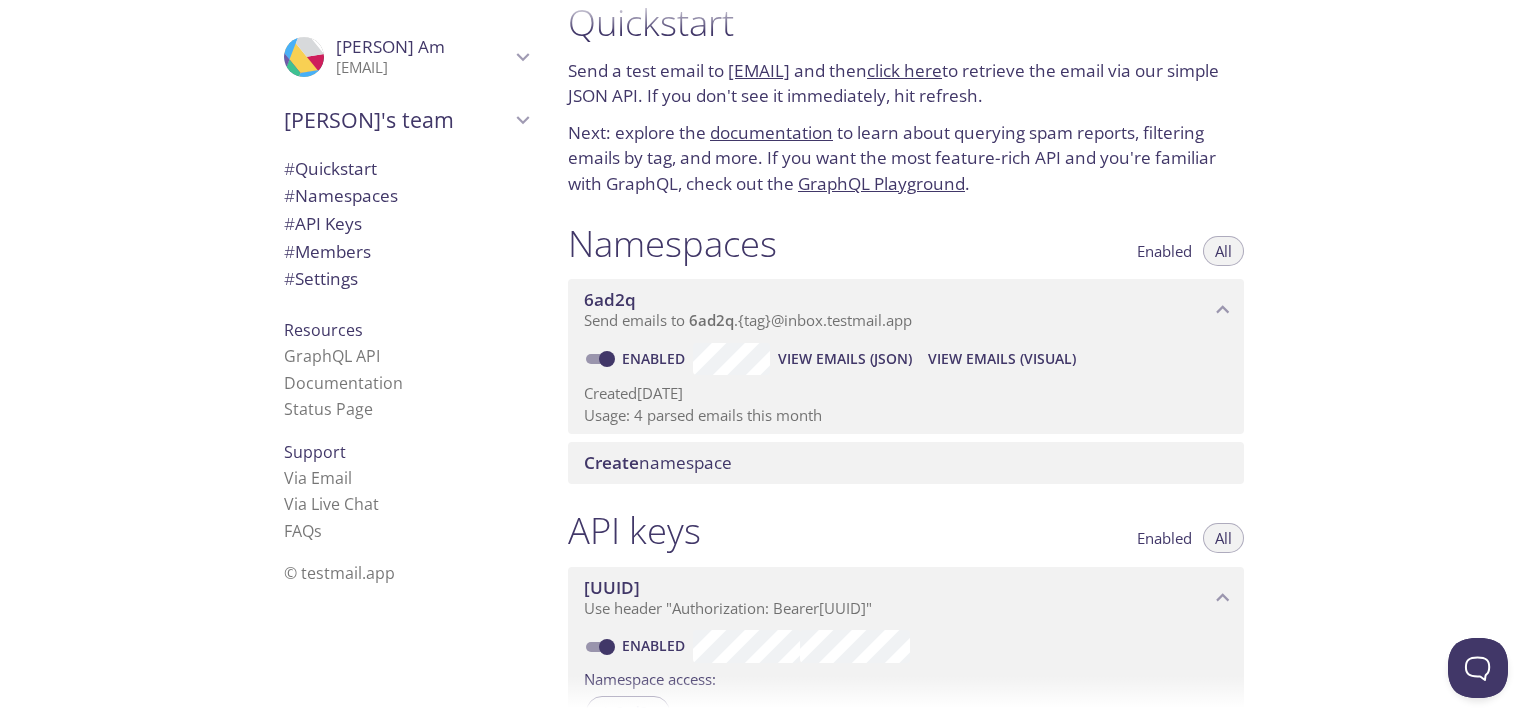 click on "View Emails (Visual)" at bounding box center (845, 359) 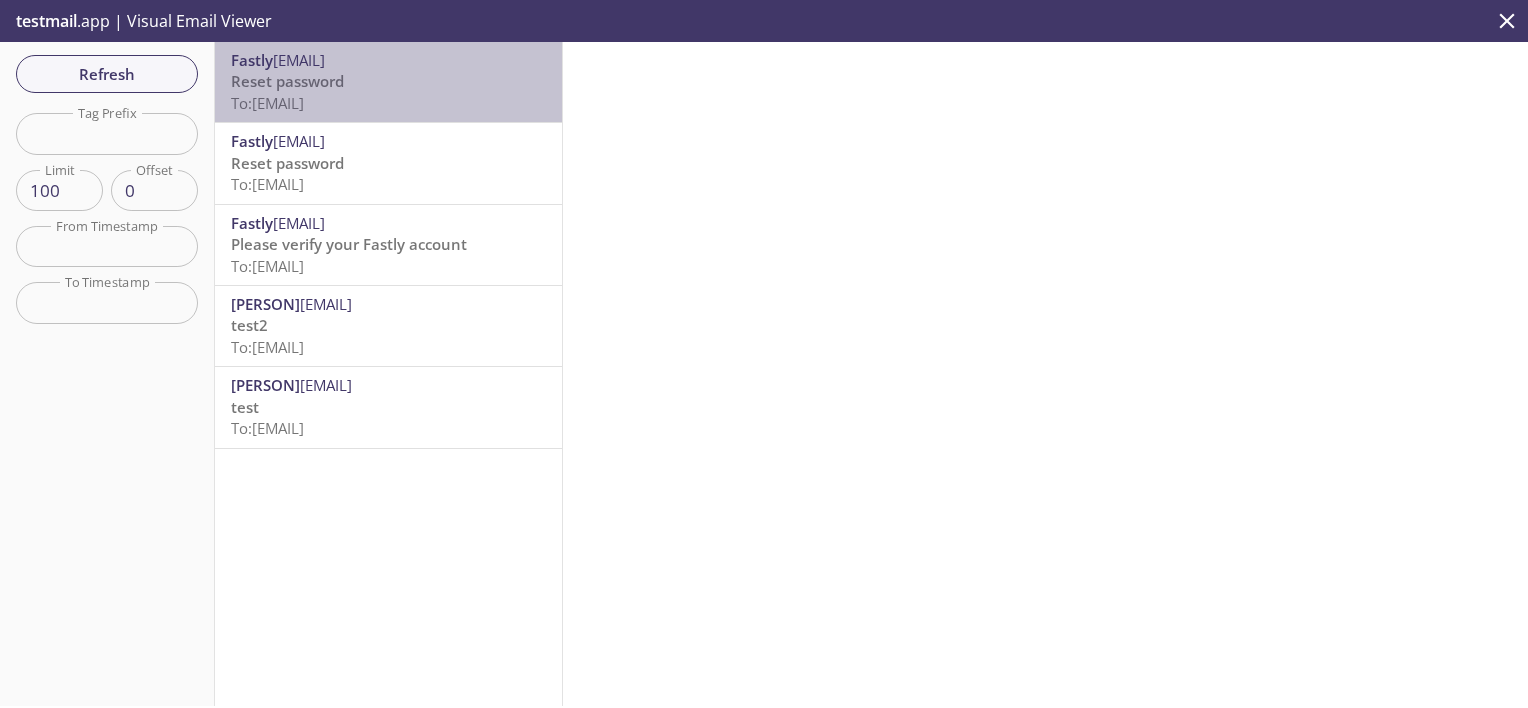 click on "Reset password To:  [EMAIL]" at bounding box center [388, 92] 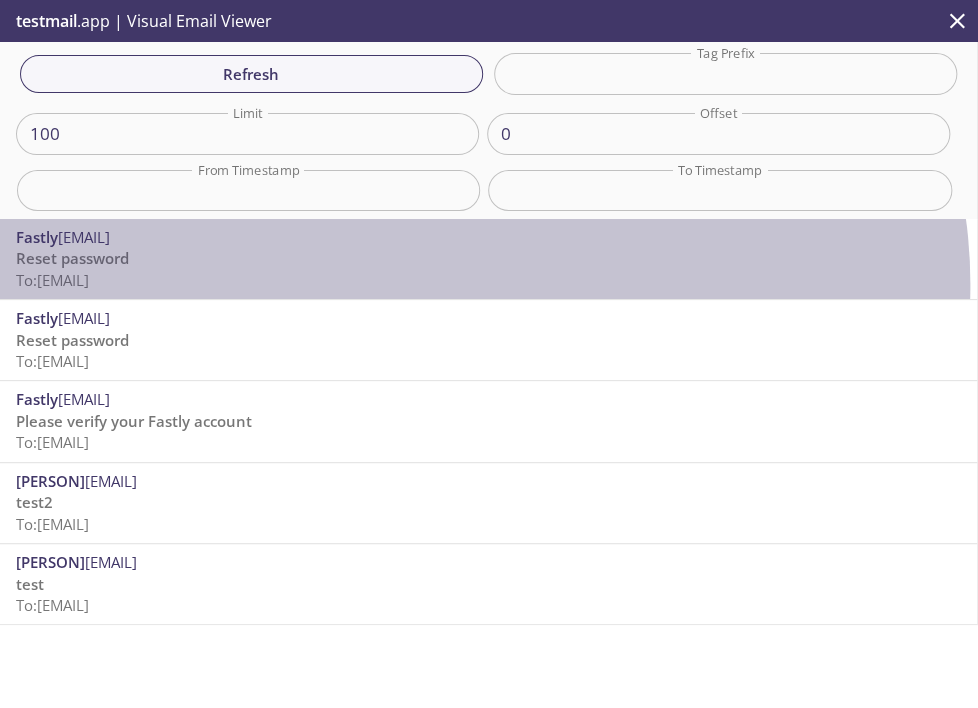 click on "Reset password To:  [EMAIL]" at bounding box center (488, 269) 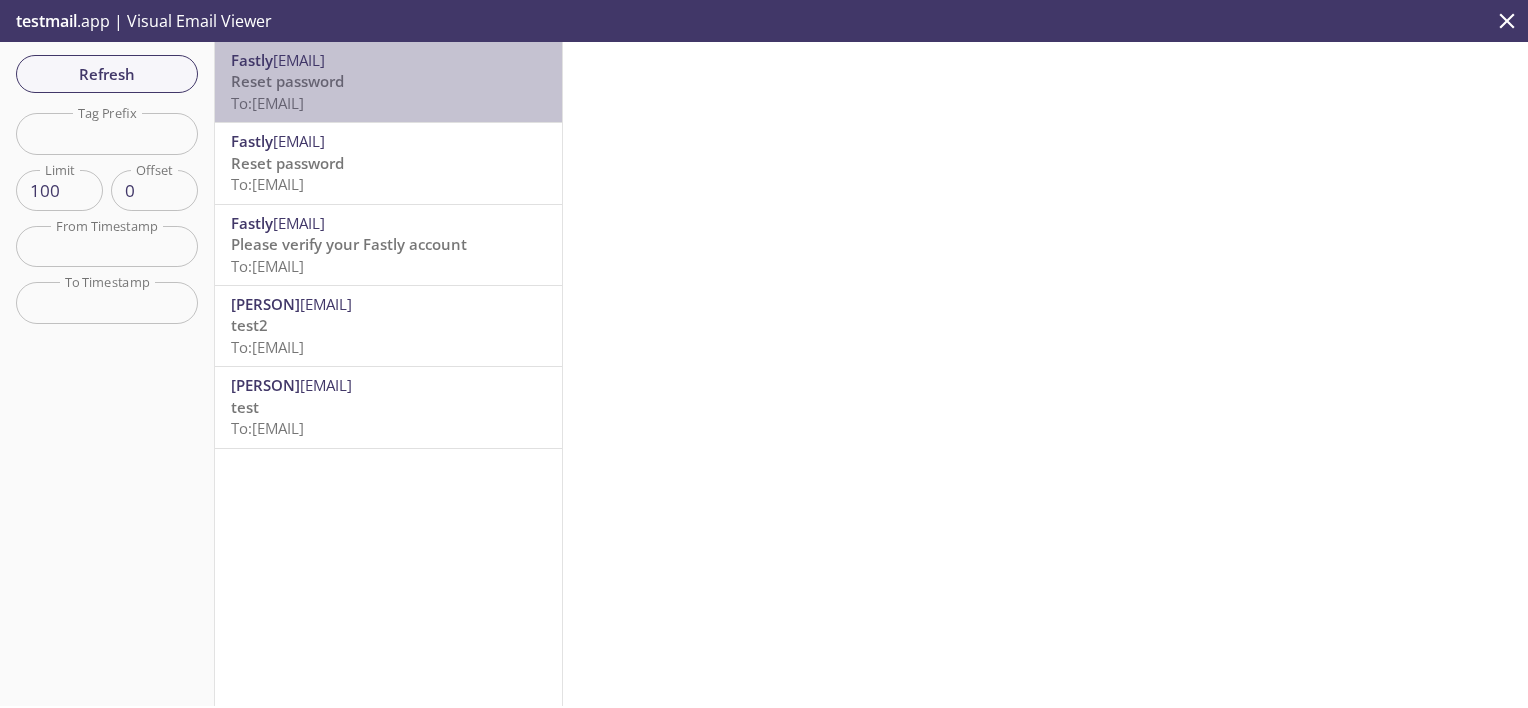 click on "To:  [EMAIL]" at bounding box center [267, 103] 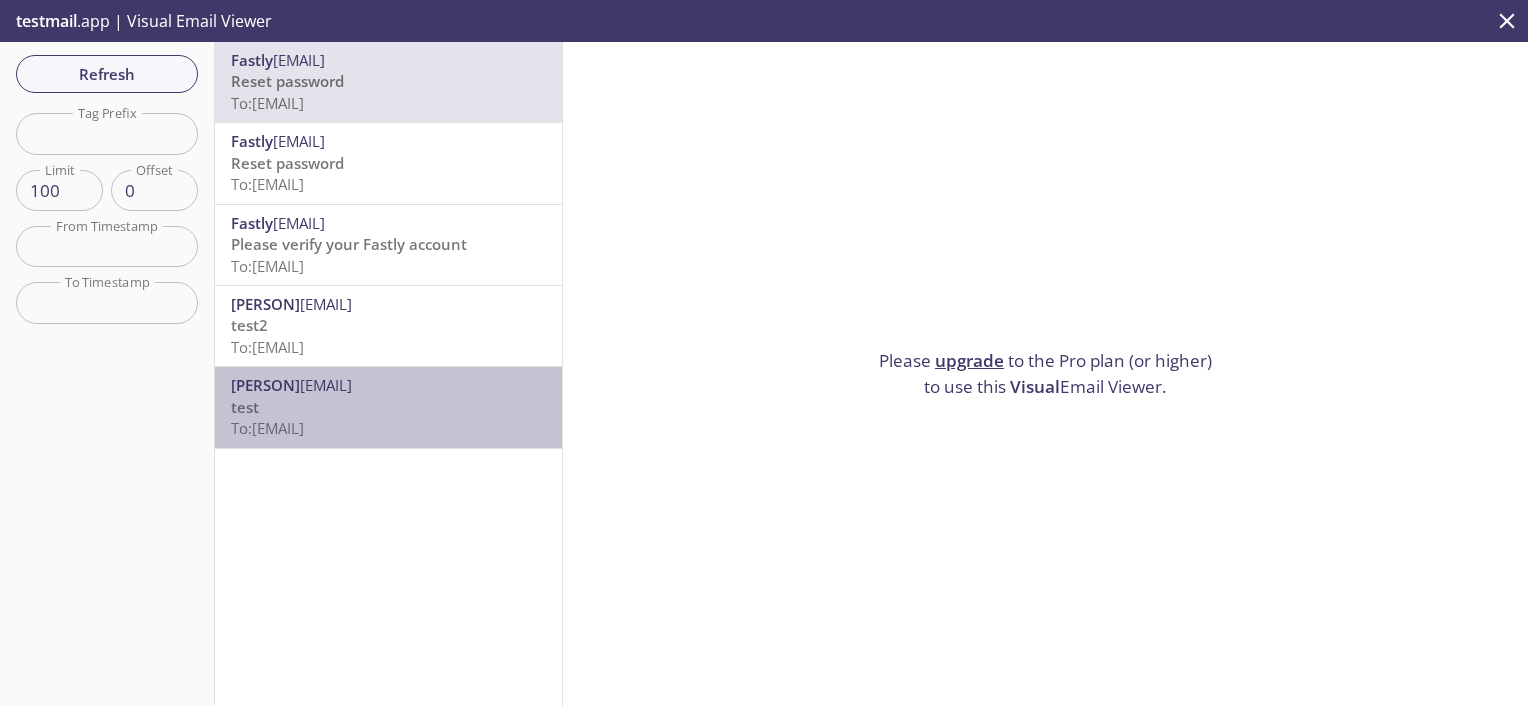 click on "[EMAIL]" at bounding box center [299, 60] 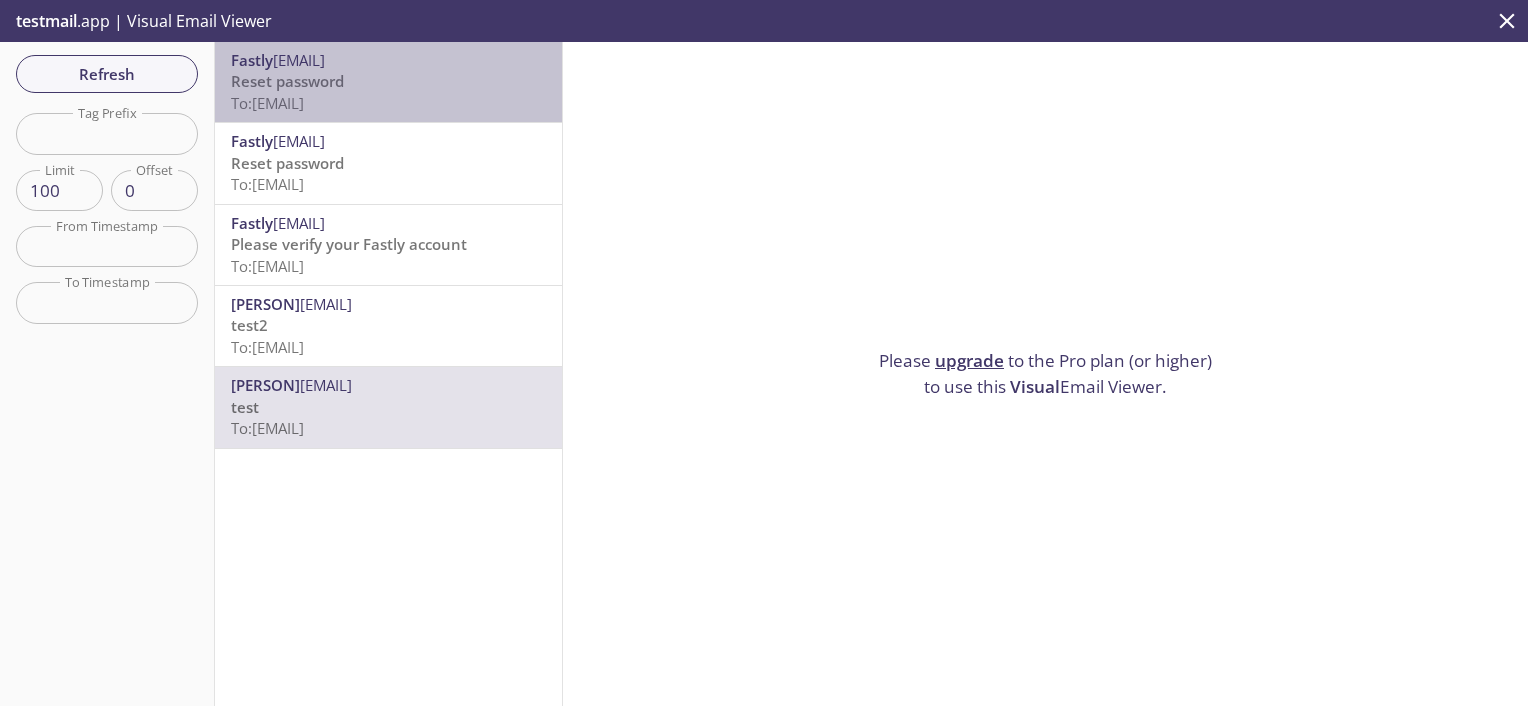 click on "Reset password To:  [EMAIL]" at bounding box center (388, 92) 